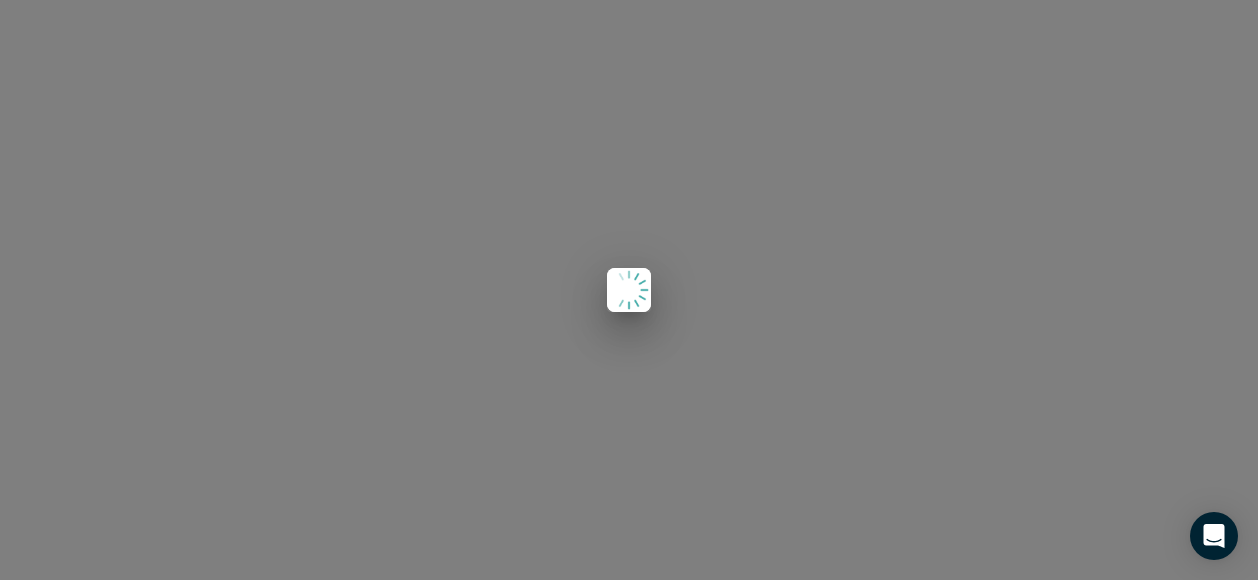 scroll, scrollTop: 0, scrollLeft: 0, axis: both 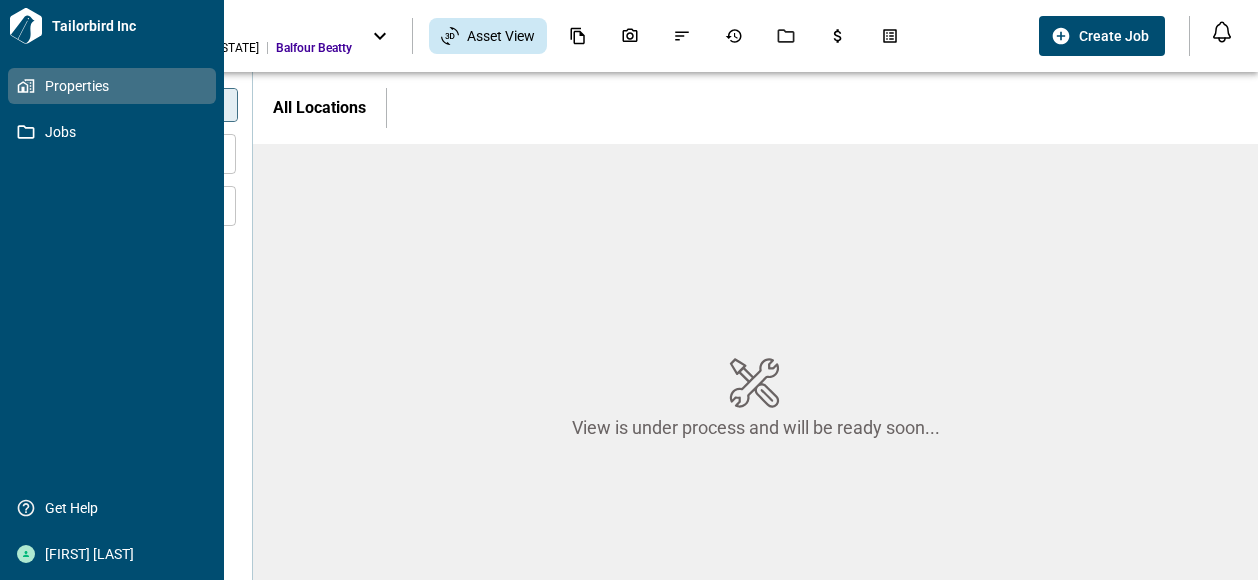 click 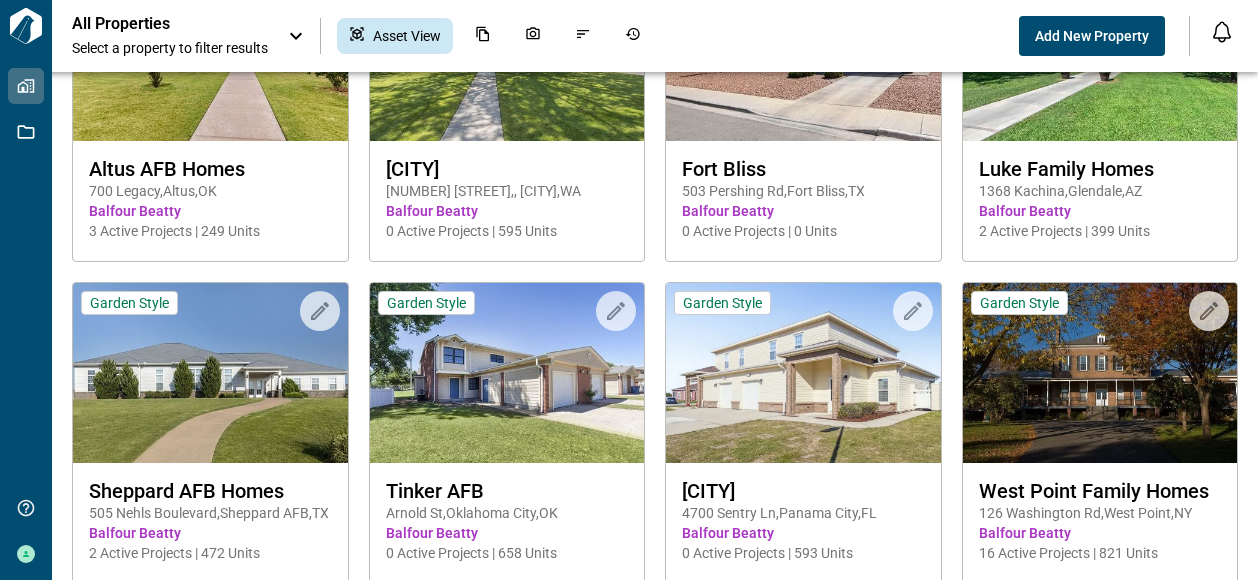 scroll, scrollTop: 214, scrollLeft: 0, axis: vertical 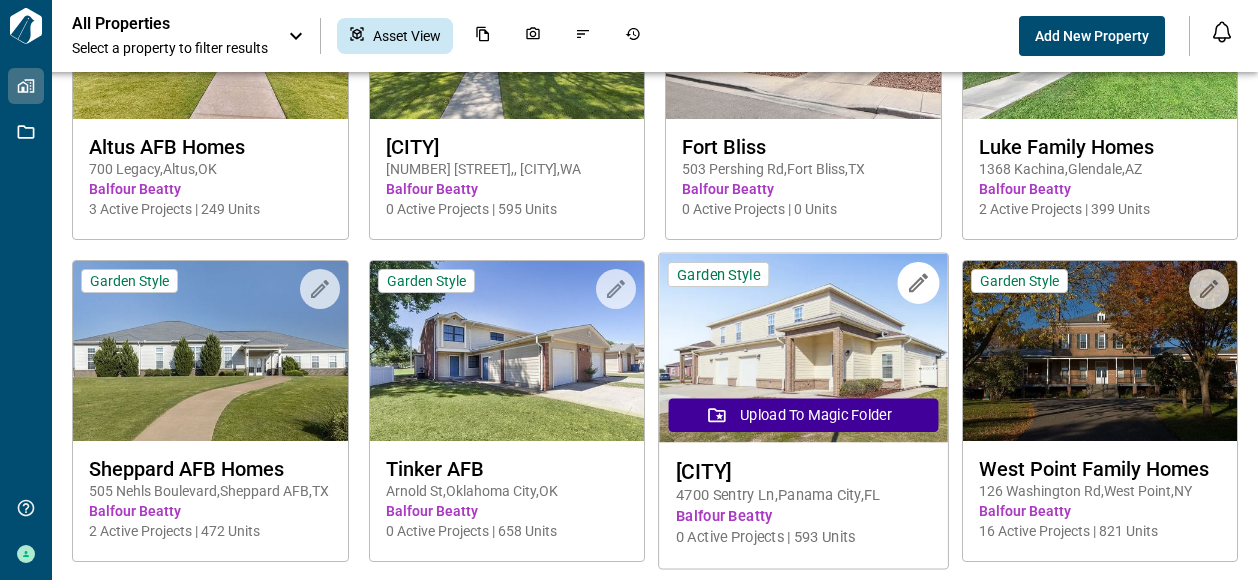click at bounding box center (803, 348) 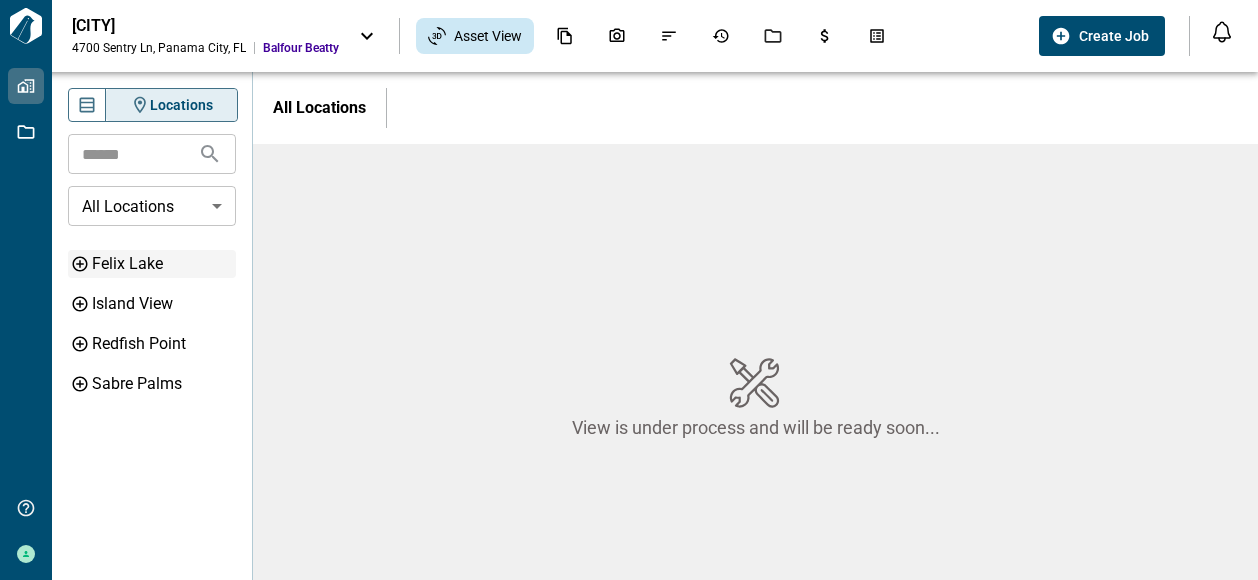 click on "Felix Lake" at bounding box center [162, 264] 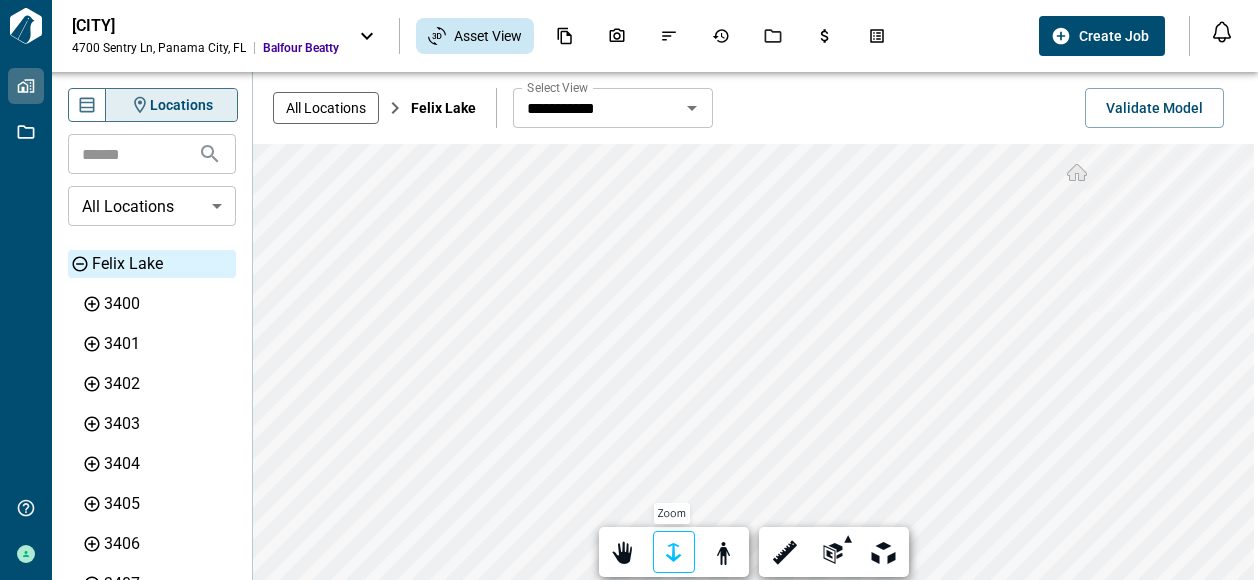 click at bounding box center [674, 553] 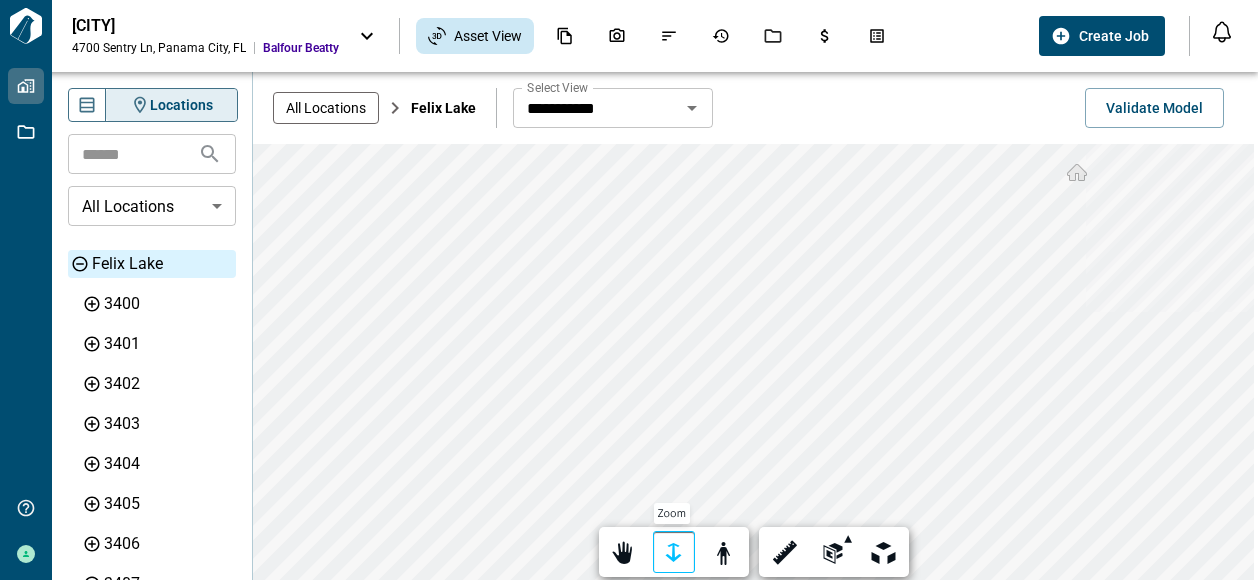 click at bounding box center (674, 553) 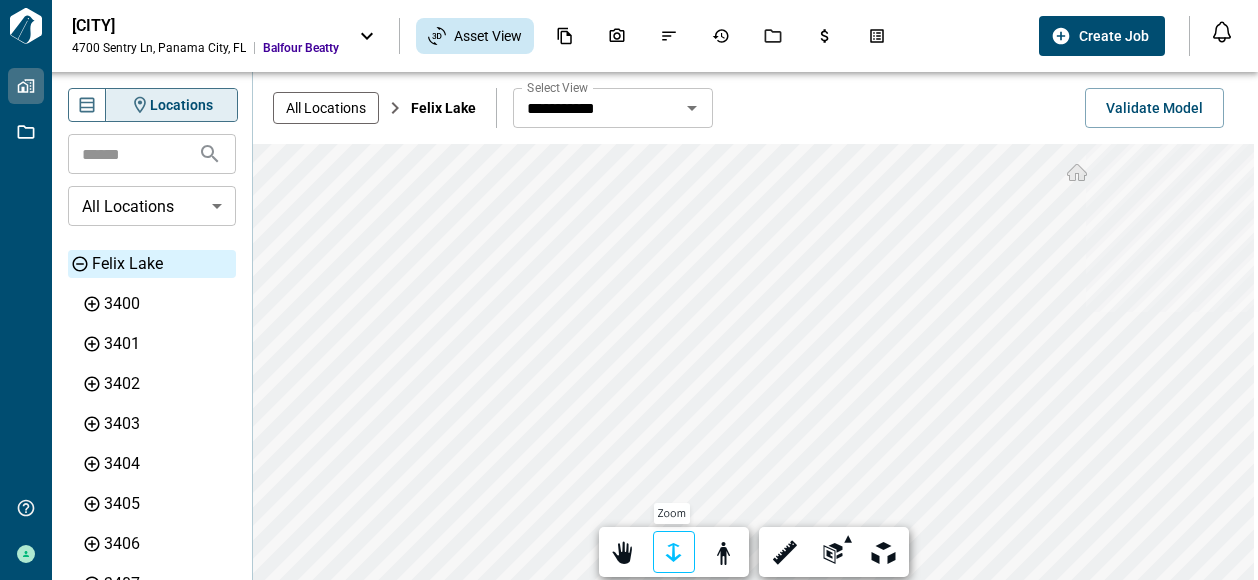 click at bounding box center (674, 553) 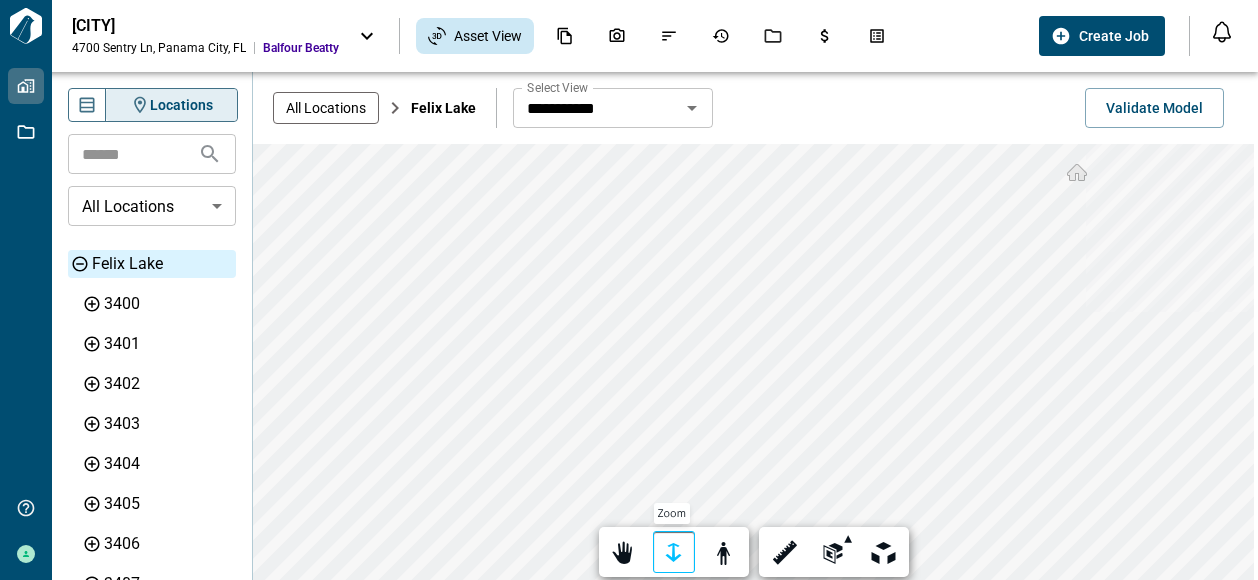 click at bounding box center (674, 553) 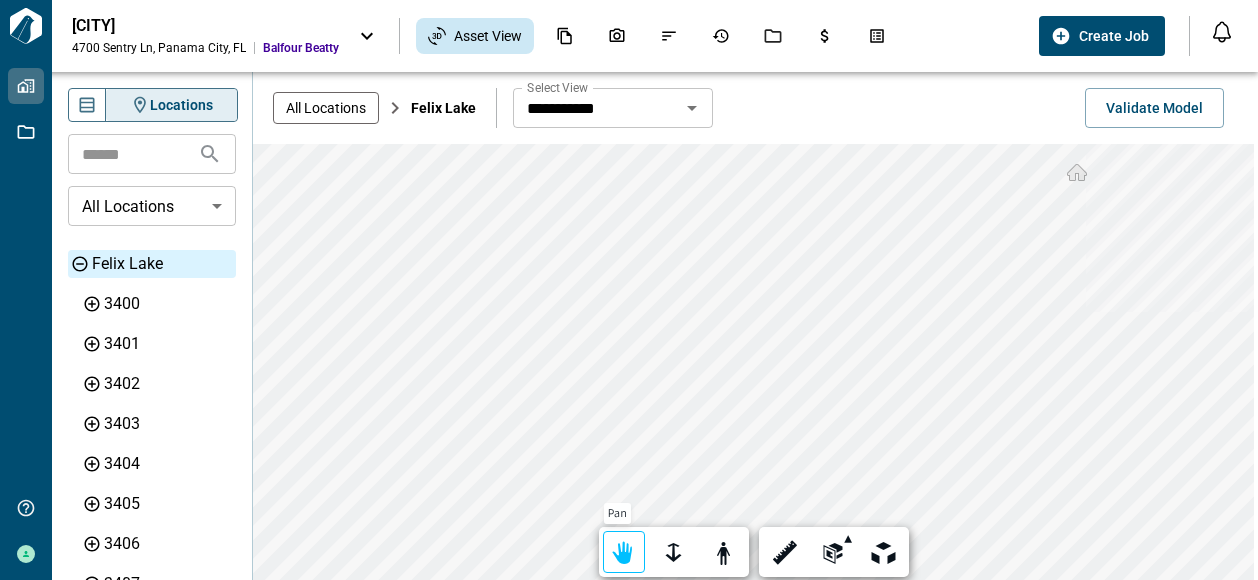 click at bounding box center (624, 553) 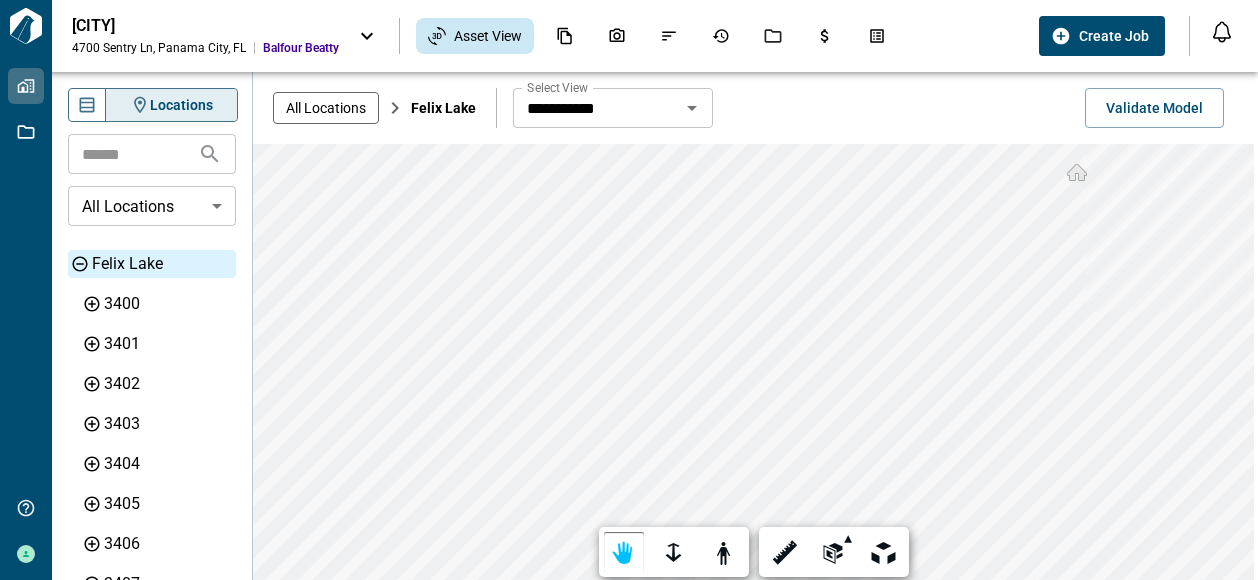 click on "Tailorbird Inc Properties Jobs Get Help Barrett Larwin Tyndall AFB 4700 Sentry Ln , Panama City , FL Balfour Beatty Asset View Create Job Notifications *** ****** **** Mark all as read No notifications yet We'll let you know when we've got something new for you. Powered by Knock Locations ​ All Locations ​ Felix Lake 3400 3401 3402 3403 3404 3405 3406 3407 3408 3409 3410 3411 3412 3413 3414 3415 3416 3417 3418 3419 3420 3421 3422 3423 3424 3425 3426 3427 3429 3430 3431 3432 3433 3434 3435 3436 3438 3441 3442 3443 3444 3445 3446 3447 3449 3451 3453 3455 3457 3459 3460 3461 3462 3463 3464 3465 3466 3467 3470 3471 3472 3473 3474 3475 3477 3481 3483 3485 3500 3501 3502 3503 3504 3505 3506 3507 3509 3510 3511 3512 3513 3514 3515 3517 3519 3520 3521 3522 3523 3524 3525 3526 3527 3529 3530 3531 3532 3533 3534 3535 3536 3537 3538 3539 3540 3541 3542 3543 3544 3545 3546 3548 3560 3562 3564 3566 3570 3571 3572 3573 3574 3575 3576 3578 3580 3581 3582 3583 3584 3585 Exterior Amenities Island View Redfish Point" at bounding box center [629, 290] 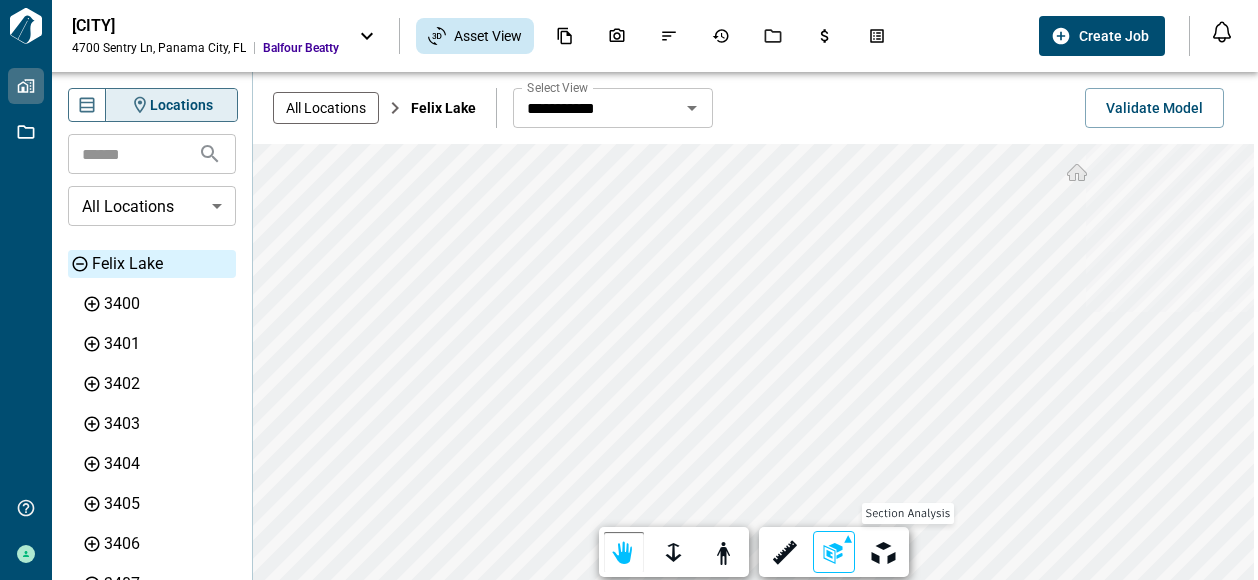 click on "**********" at bounding box center [753, 368] 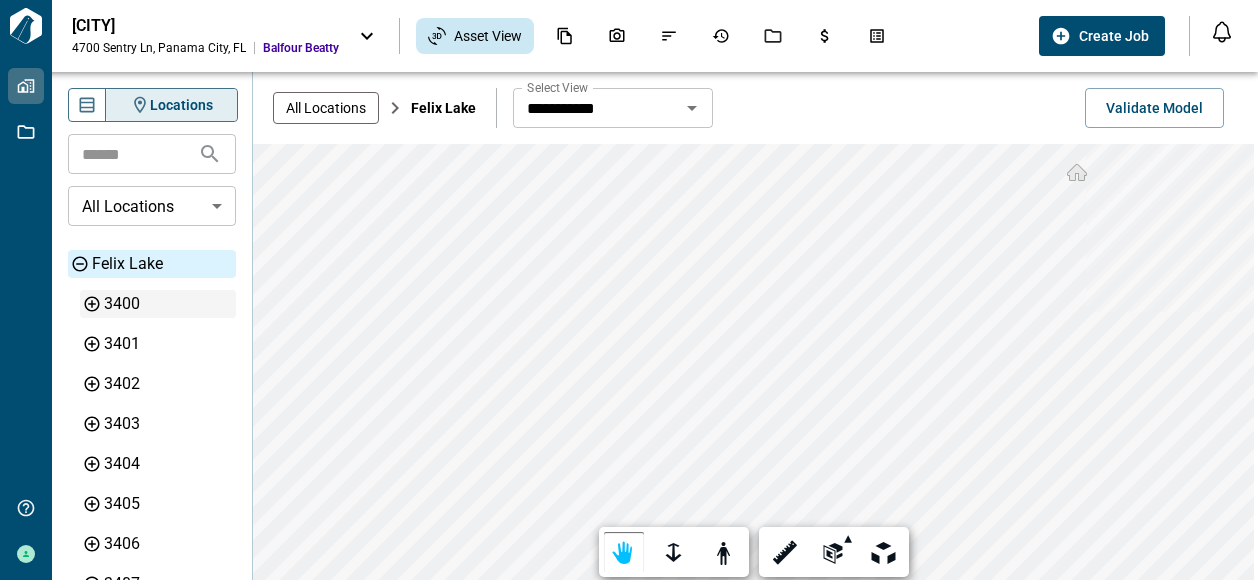 click on "3400" at bounding box center (168, 304) 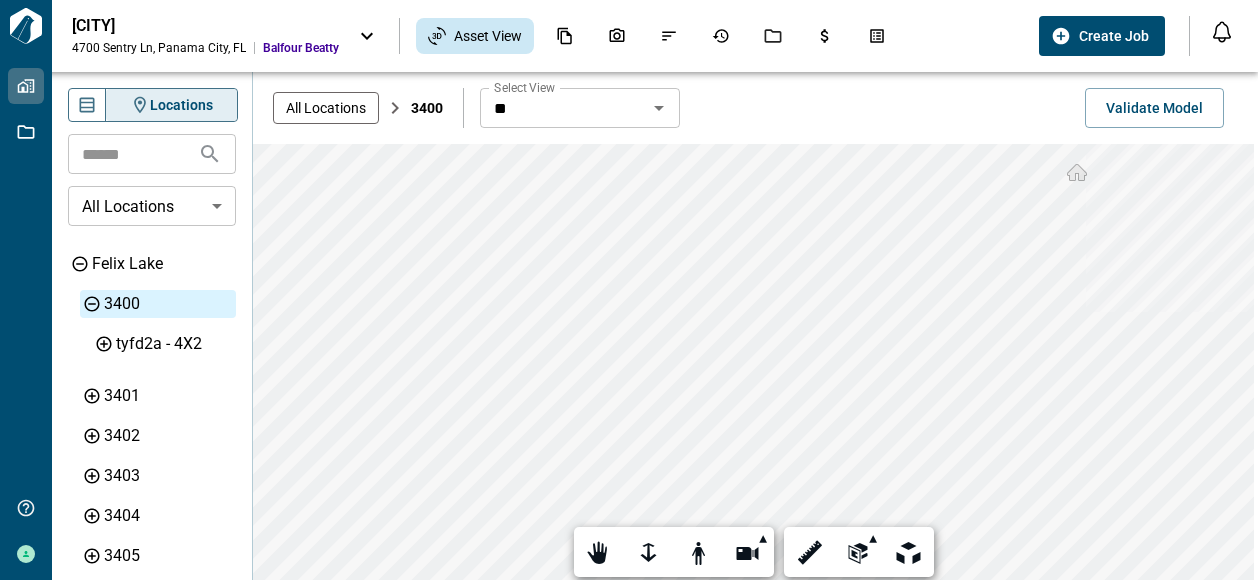 click 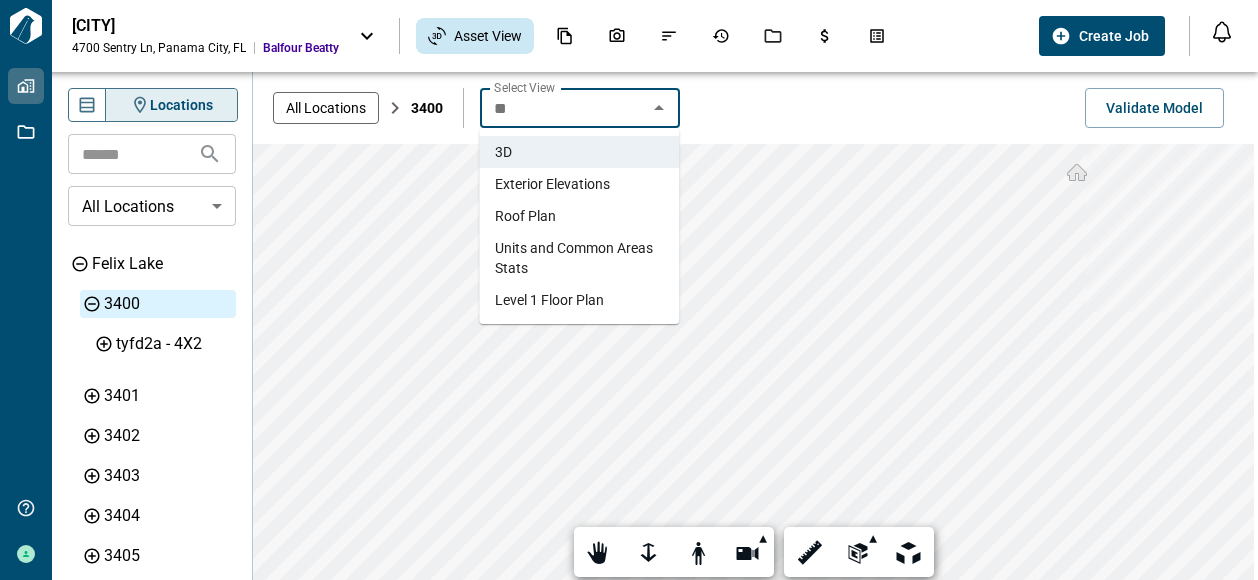 click on "Exterior Elevations" at bounding box center [552, 184] 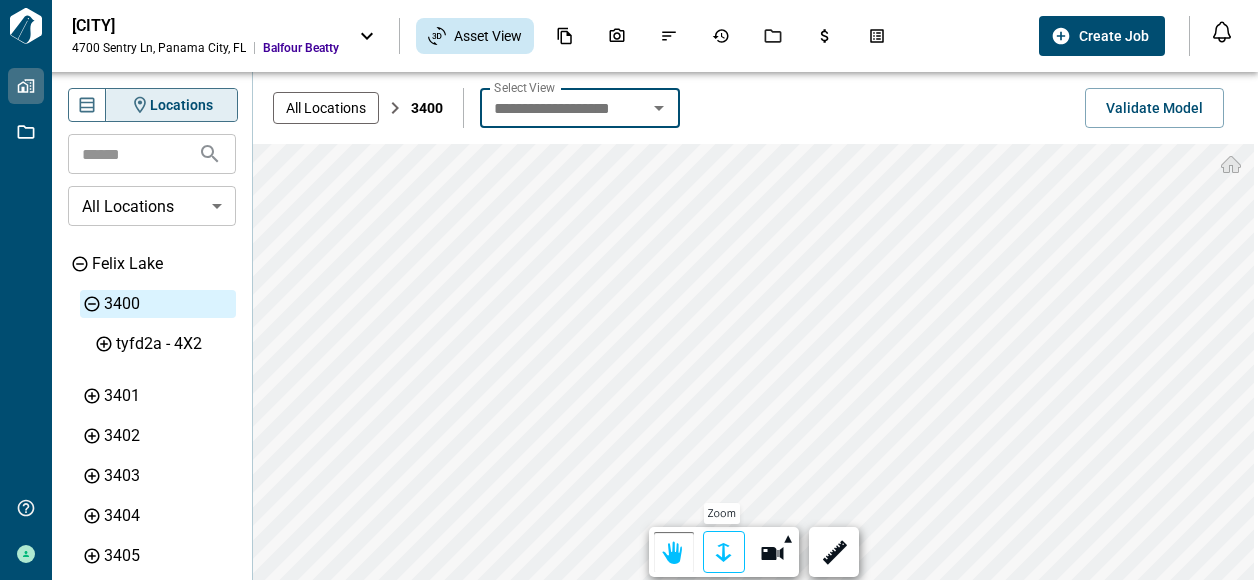 click at bounding box center (724, 553) 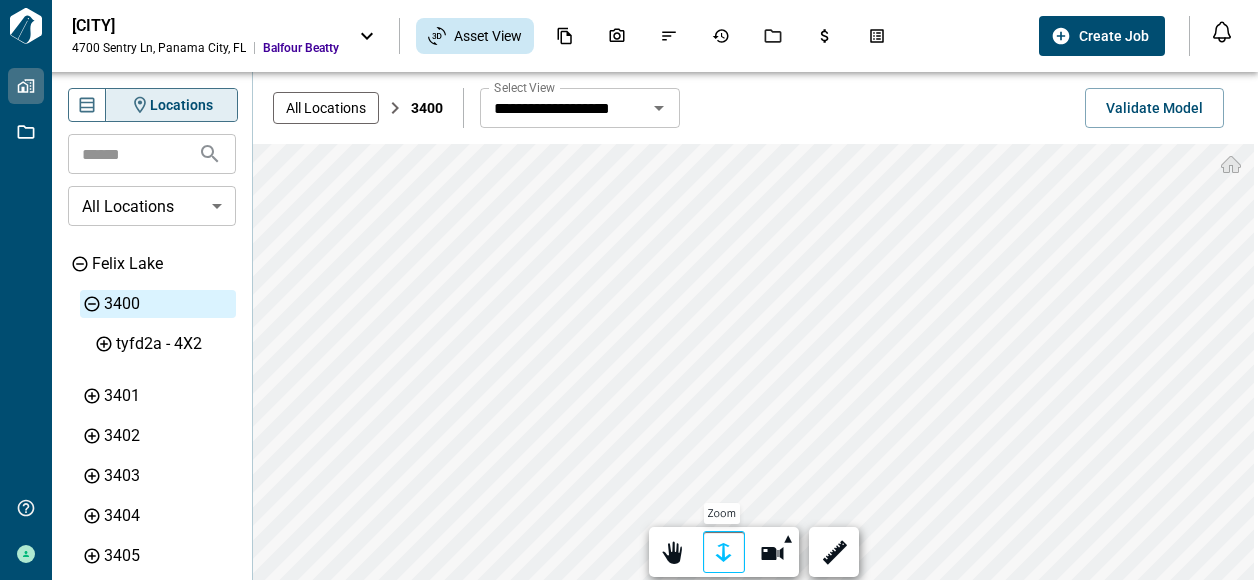 click at bounding box center [724, 553] 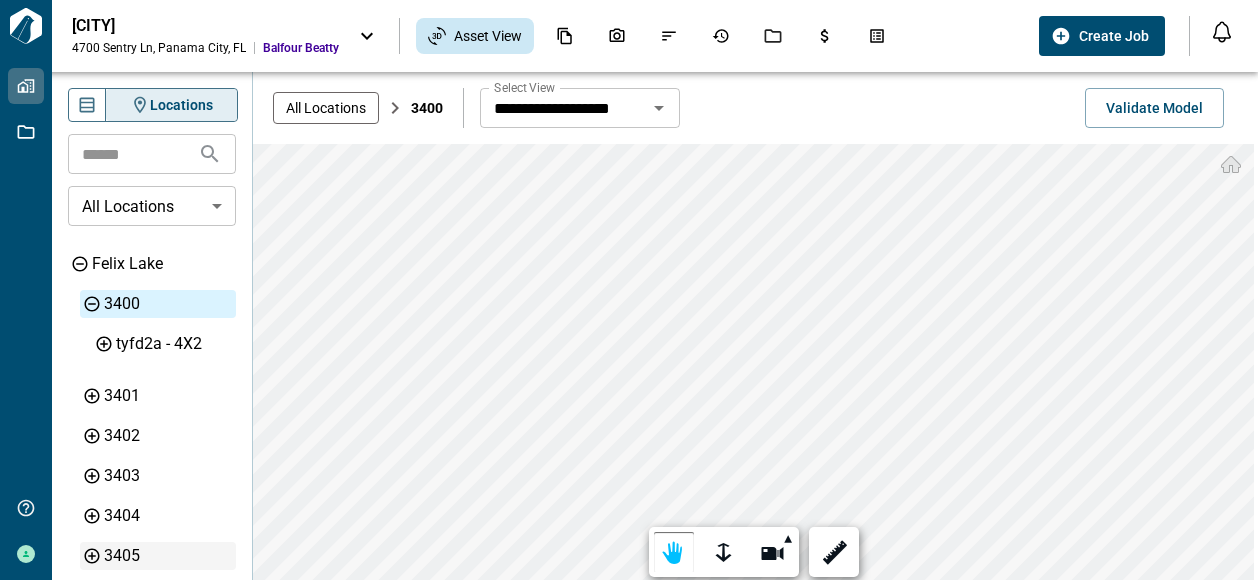 click on "**********" at bounding box center (655, 326) 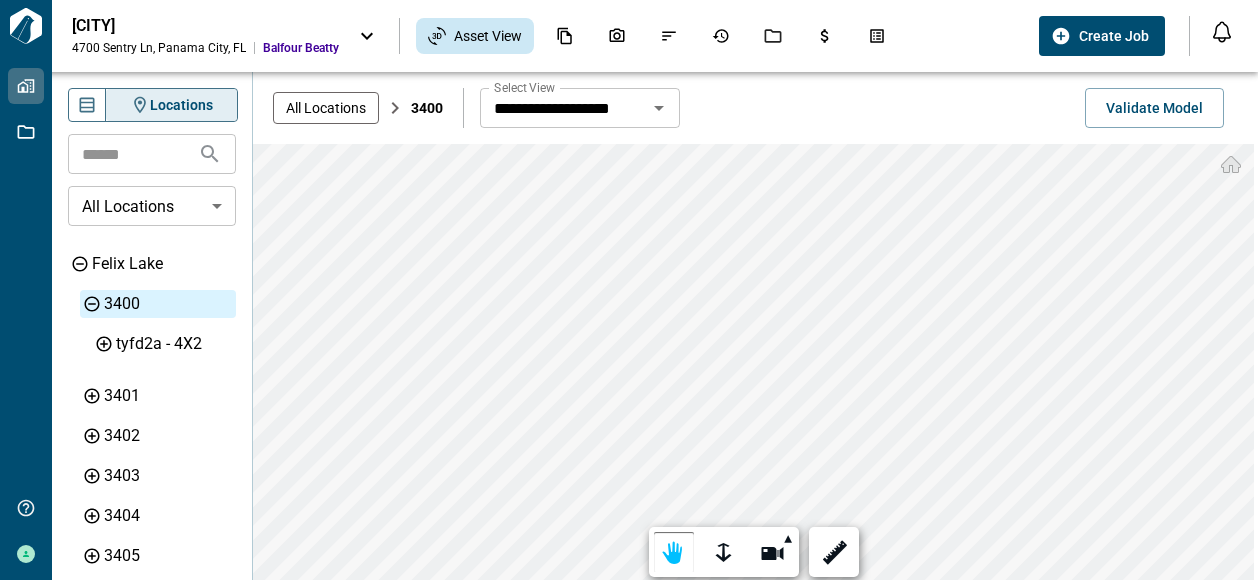 click on "Tailorbird Inc Properties Jobs Get Help Barrett Larwin Tyndall AFB 4700 Sentry Ln , Panama City , FL Balfour Beatty Asset View Create Job Notifications *** ****** **** Mark all as read No notifications yet We'll let you know when we've got something new for you. Powered by Knock Locations ​ All Locations ​ Felix Lake 3400 tyfd2a - 4X2 3401 3402 3403 3404 3405 3406 3407 3408 3409 3410 3411 3412 3413 3414 3415 3416 3417 3418 3419 3420 3421 3422 3423 3424 3425 3426 3427 3429 3430 3431 3432 3433 3434 3435 3436 3438 3441 3442 3443 3444 3445 3446 3447 3449 3451 3453 3455 3457 3459 3460 3461 3462 3463 3464 3465 3466 3467 3470 3471 3472 3473 3474 3475 3477 3481 3483 3485 3500 3501 3502 3503 3504 3505 3506 3507 3509 3510 3511 3512 3513 3514 3515 3517 3519 3520 3521 3522 3523 3524 3525 3526 3527 3529 3530 3531 3532 3533 3534 3535 3536 3537 3538 3539 3540 3541 3542 3543 3544 3545 3546 3548 3560 3562 3564 3566 3570 3571 3572 3573 3574 3575 3576 3578 3580 3581 3582 3583 3584 3585 Exterior Amenities Island View 3400 *" at bounding box center [629, 290] 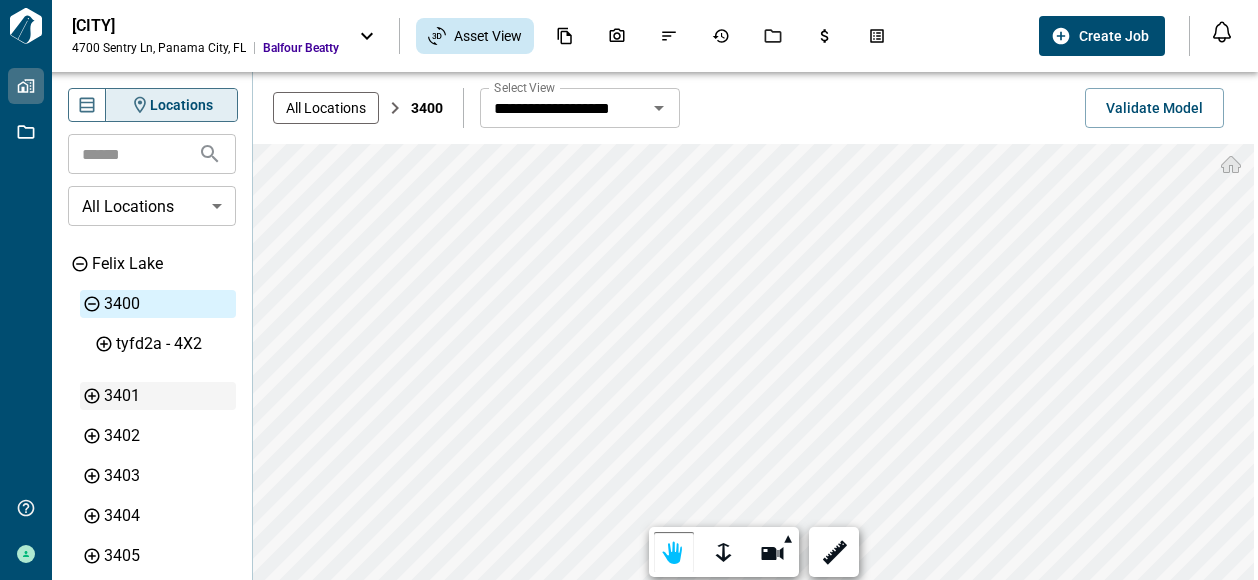 click on "3401" at bounding box center [168, 396] 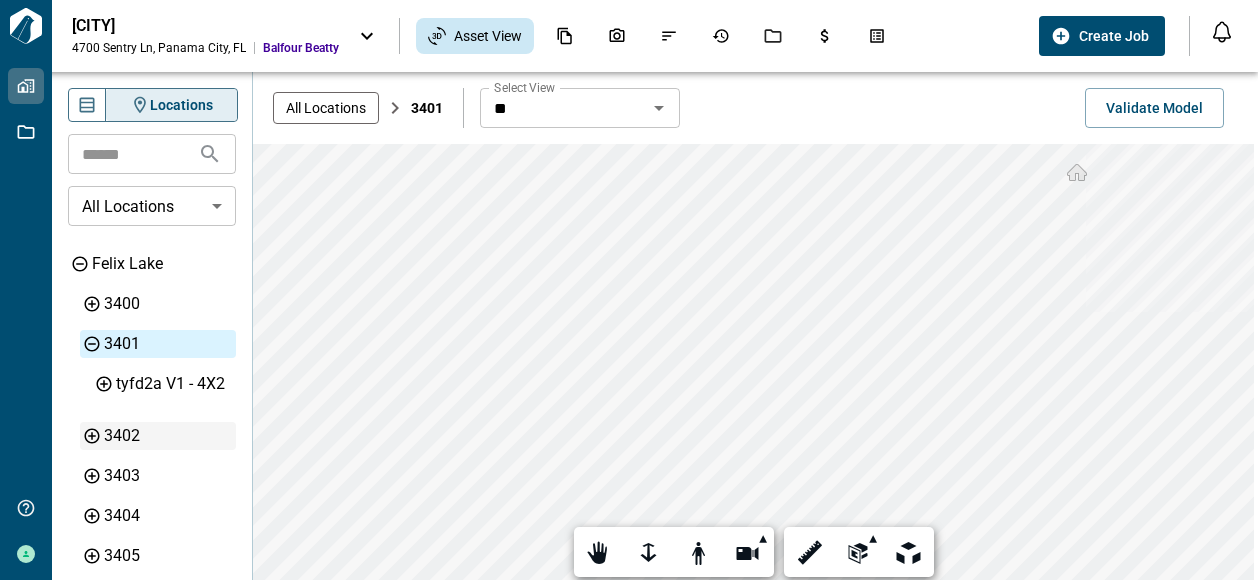 click on "3402" at bounding box center (168, 436) 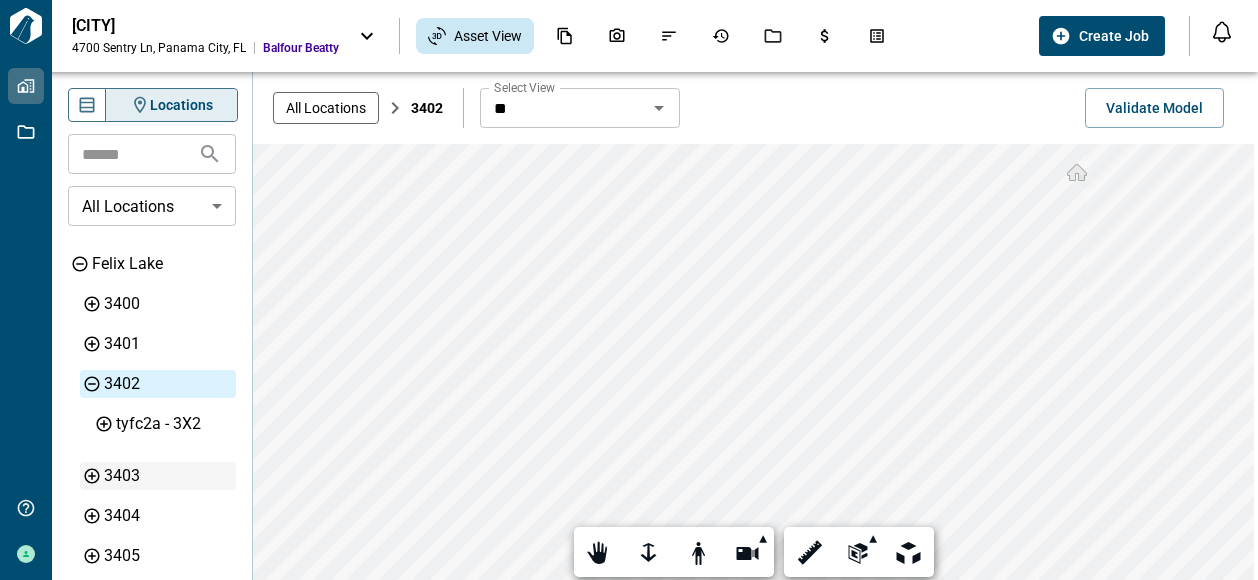 click on "3403" at bounding box center (168, 476) 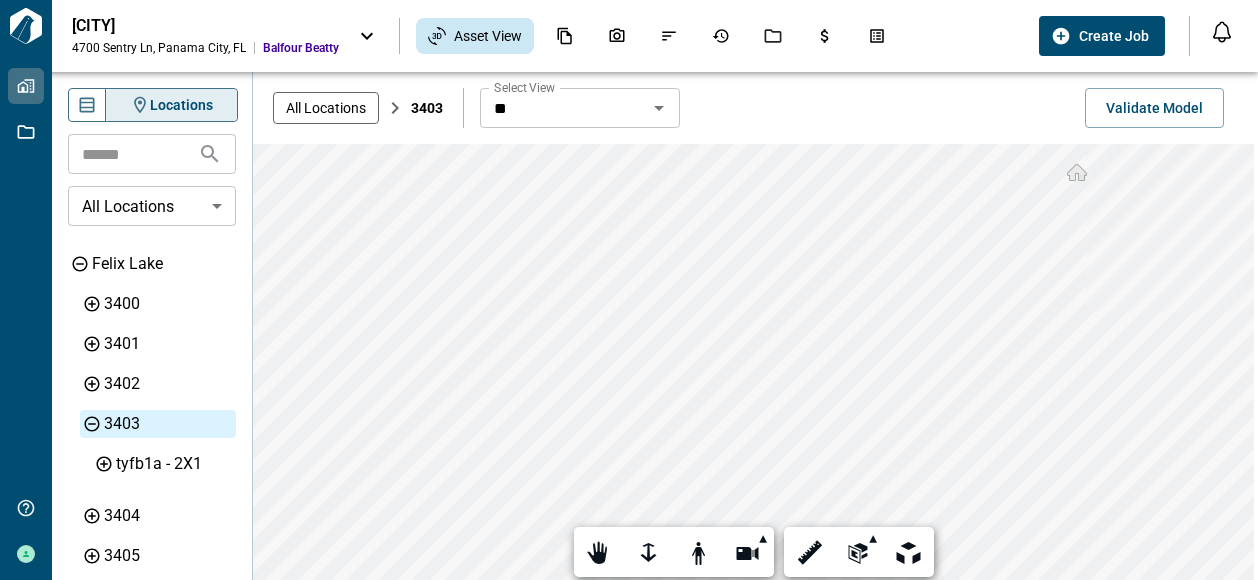 click 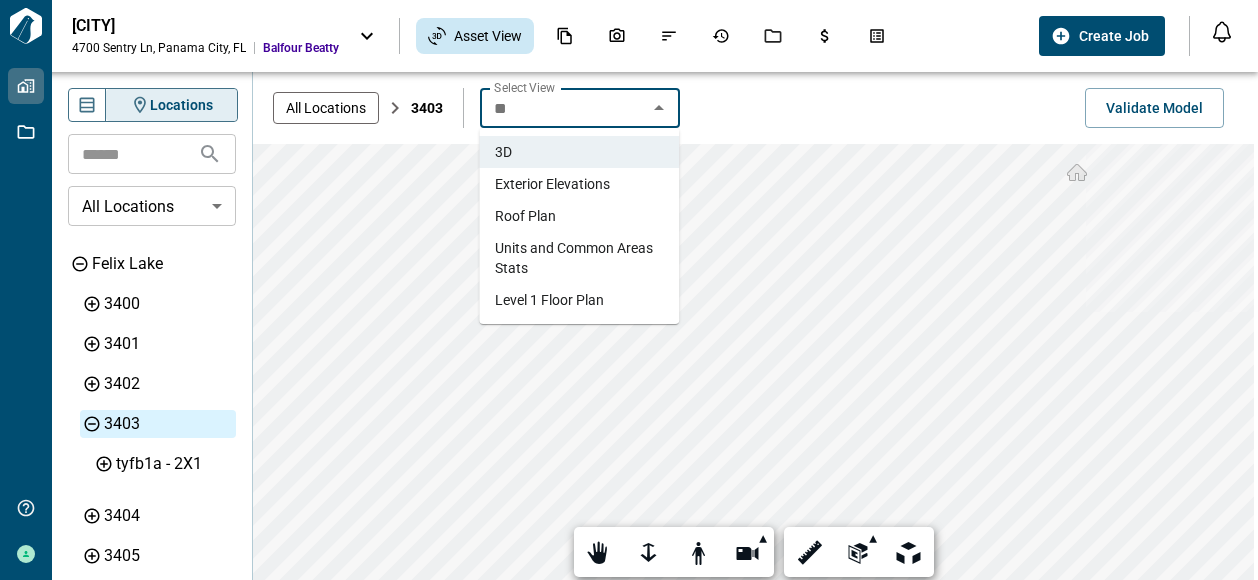 click on "Exterior Elevations" at bounding box center [552, 184] 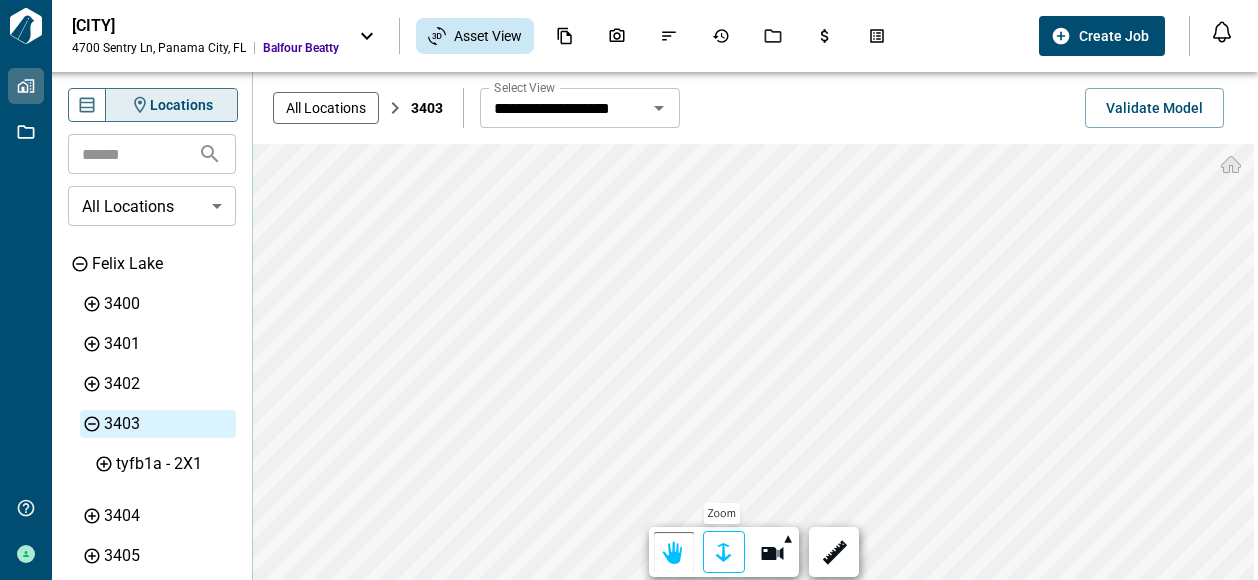 click at bounding box center (724, 553) 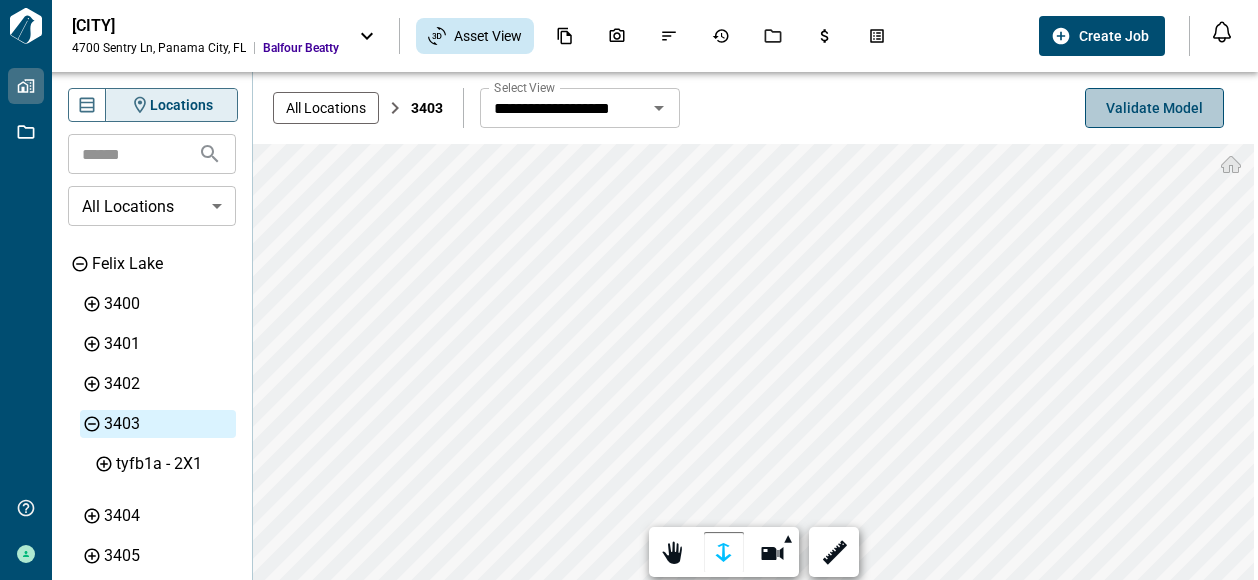 click on "Validate Model" at bounding box center [1154, 108] 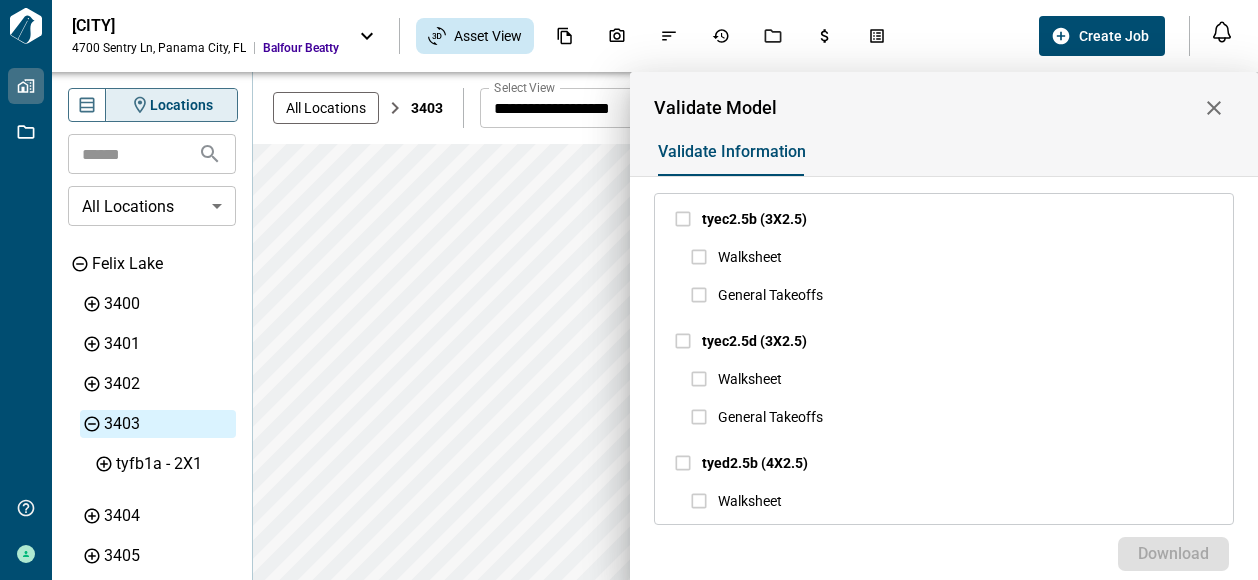 scroll, scrollTop: 0, scrollLeft: 0, axis: both 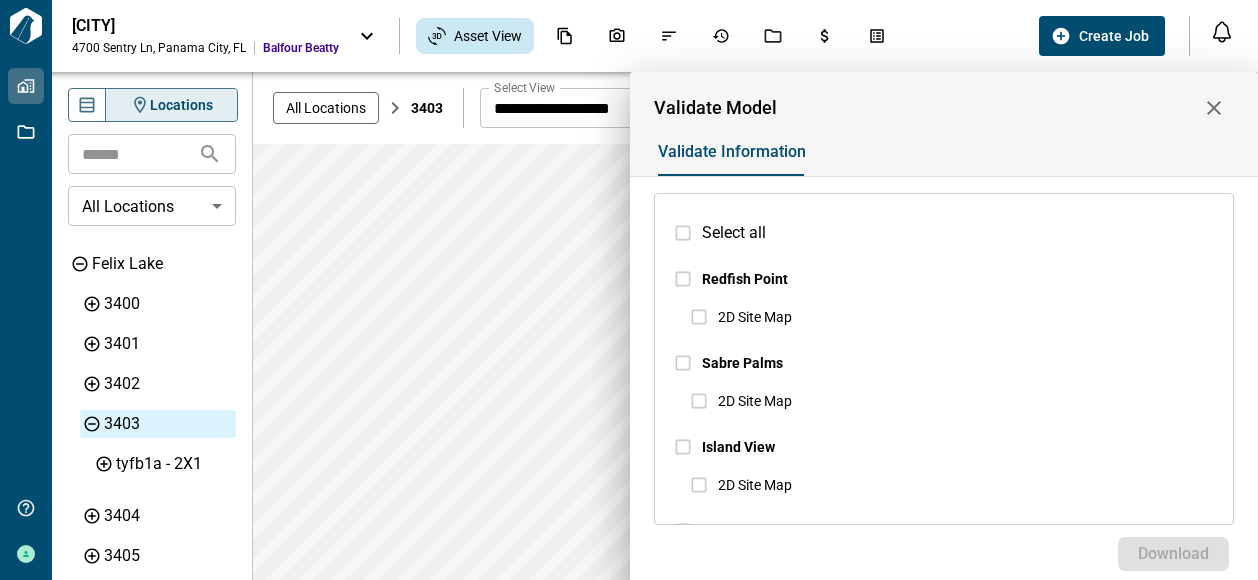 click at bounding box center [629, 290] 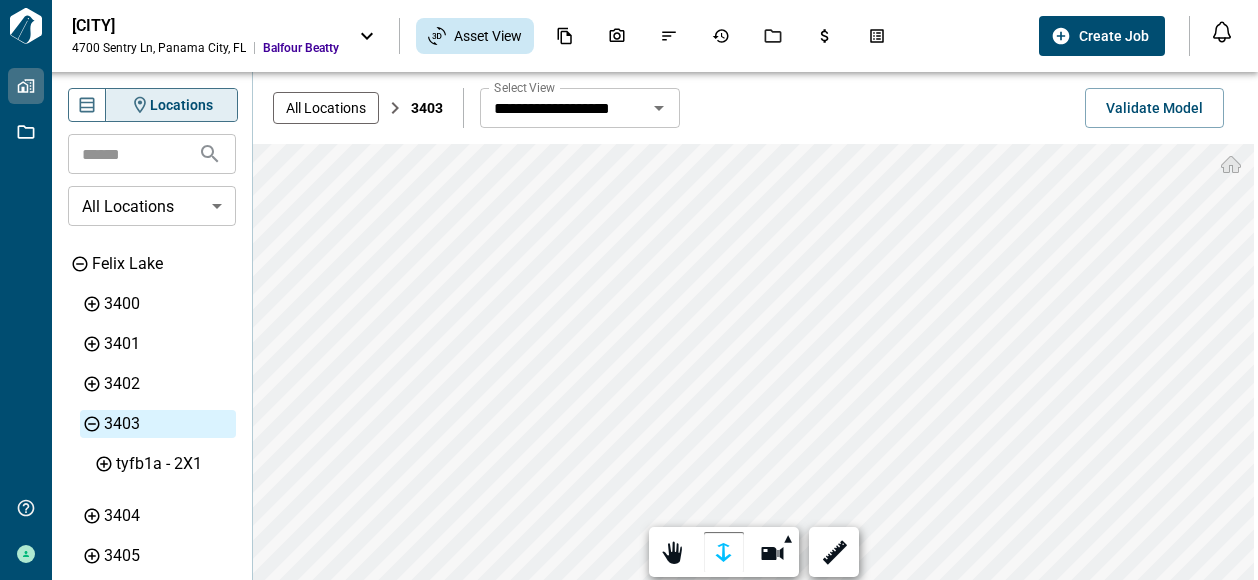 click 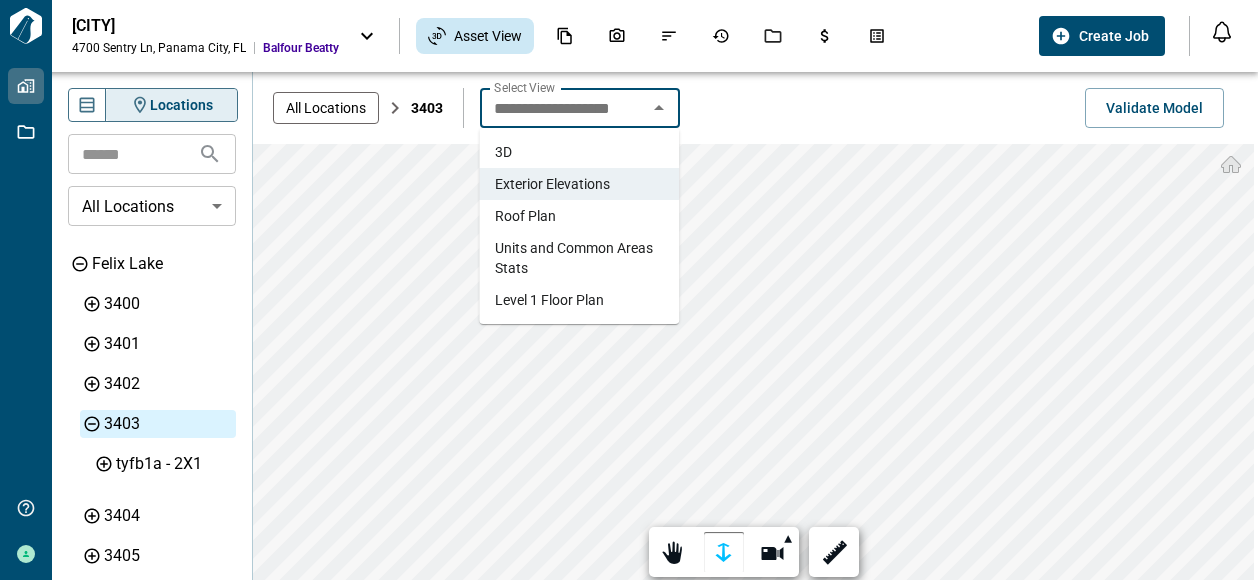 click on "Level 1 Floor Plan" at bounding box center (549, 300) 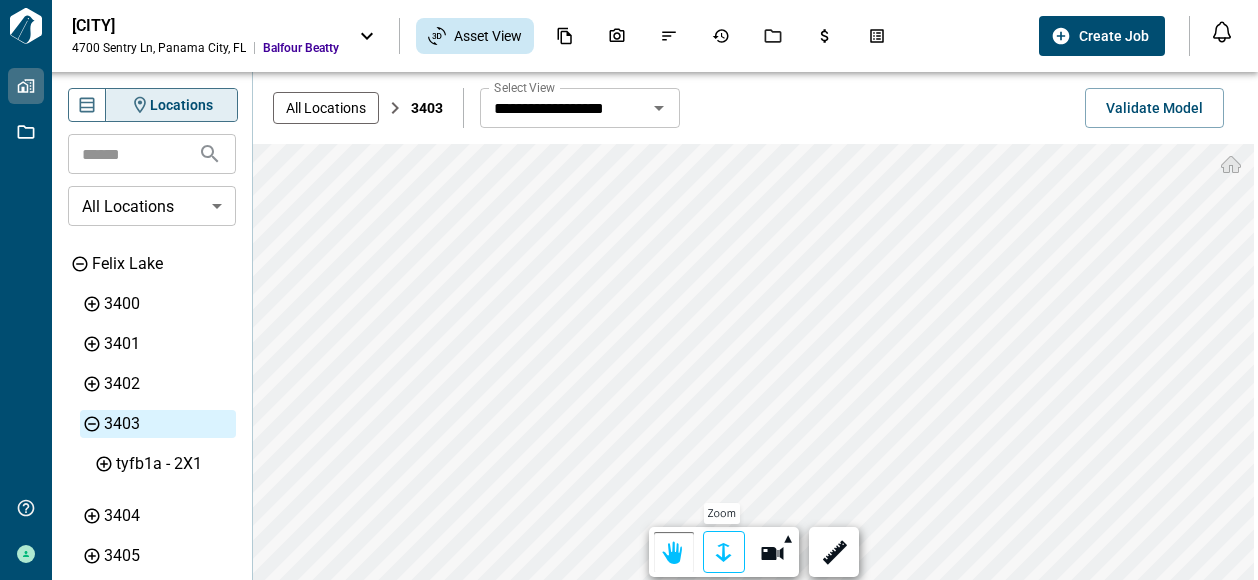 click at bounding box center [724, 553] 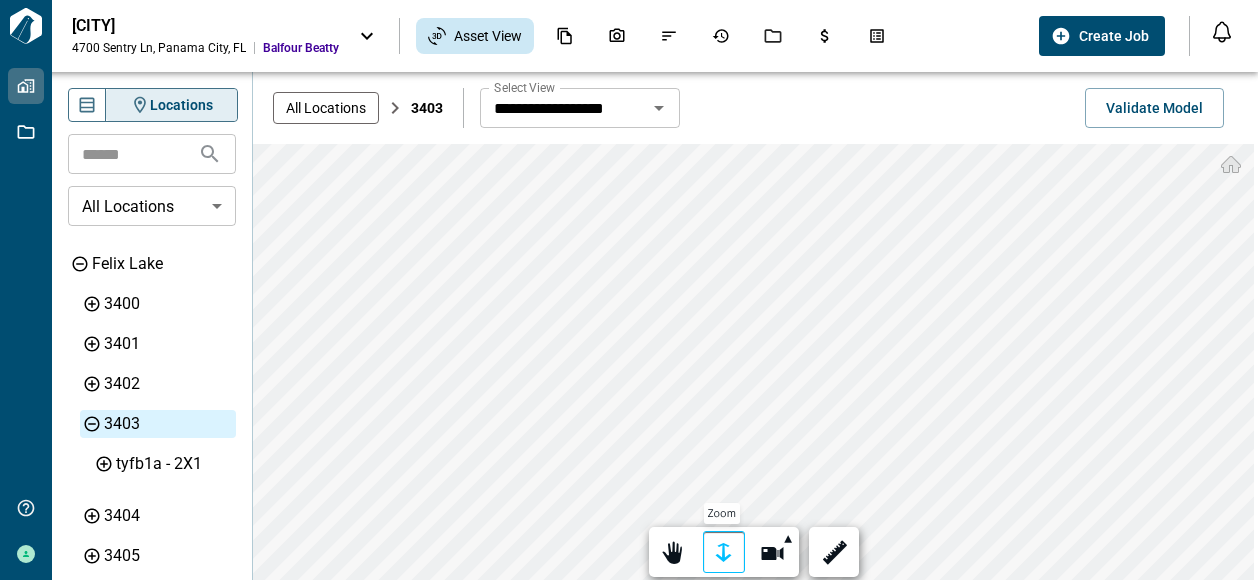 click at bounding box center (724, 553) 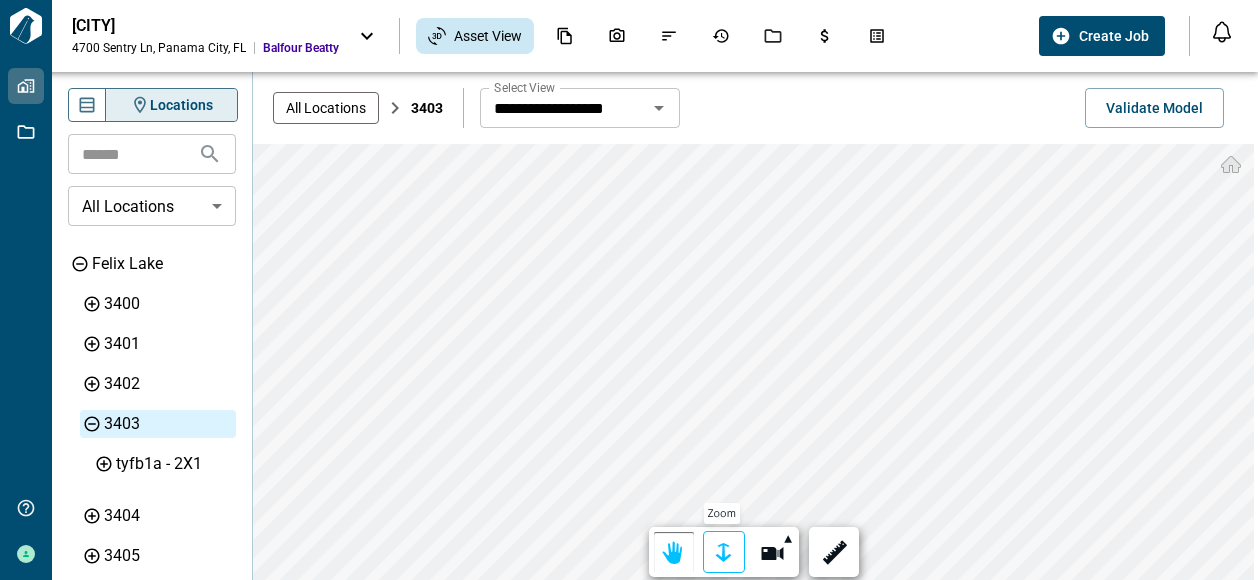 click at bounding box center [724, 553] 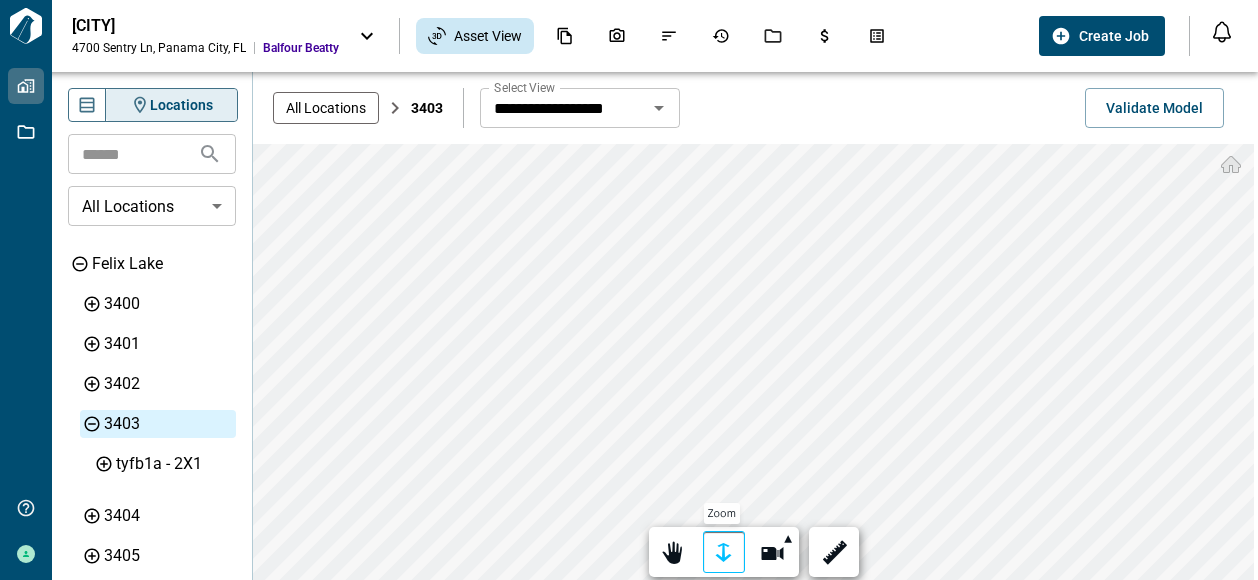 click at bounding box center (724, 553) 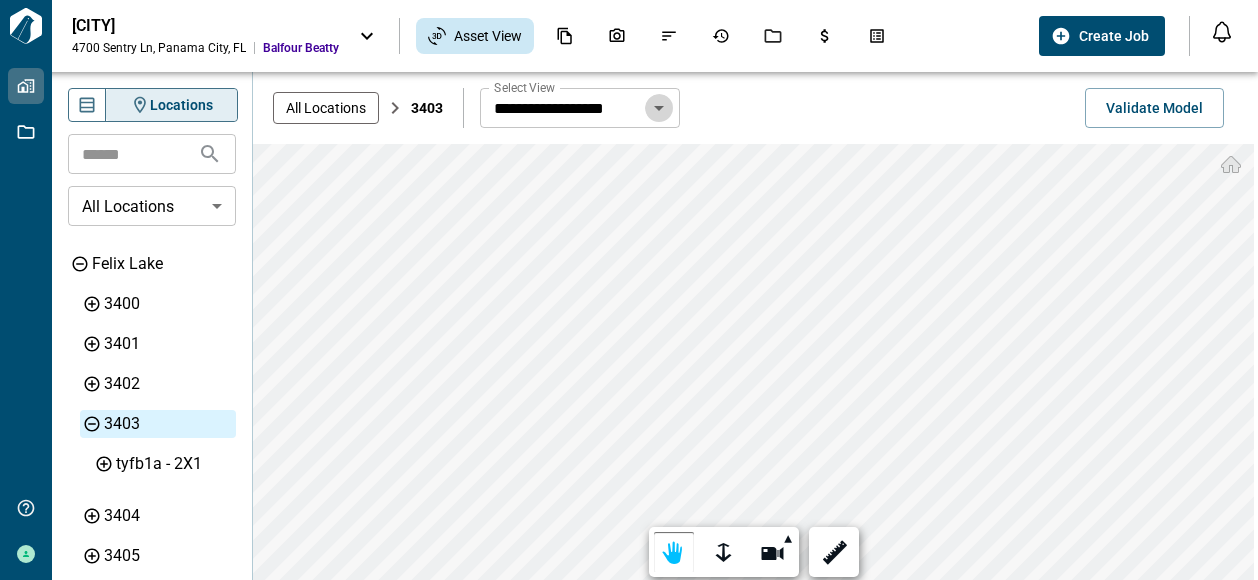 click 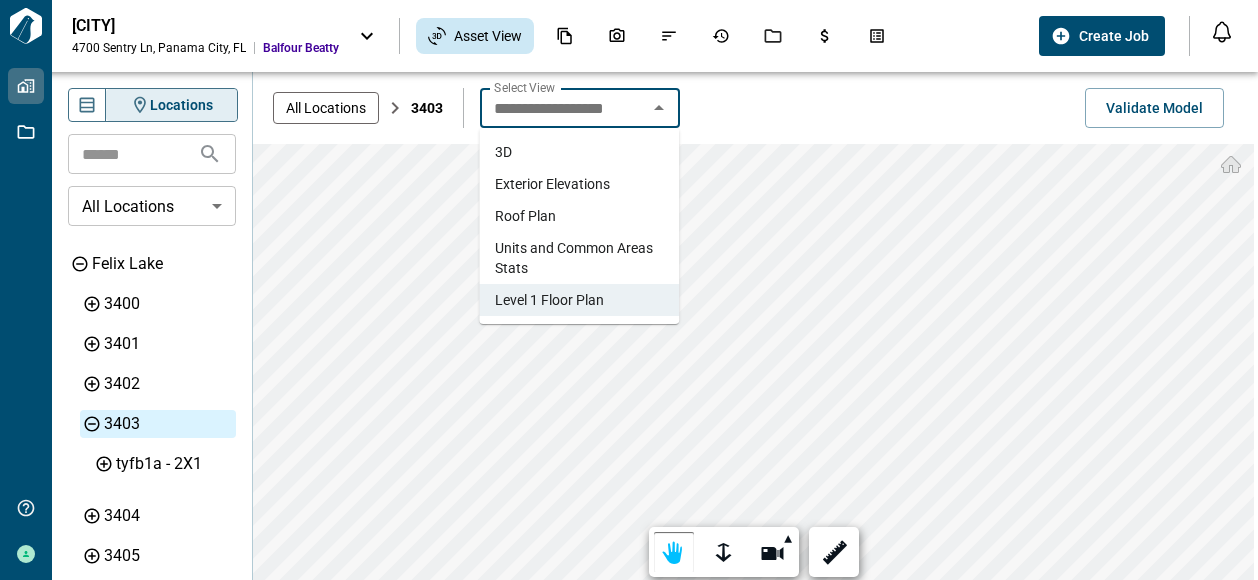 click on "3D" at bounding box center (579, 152) 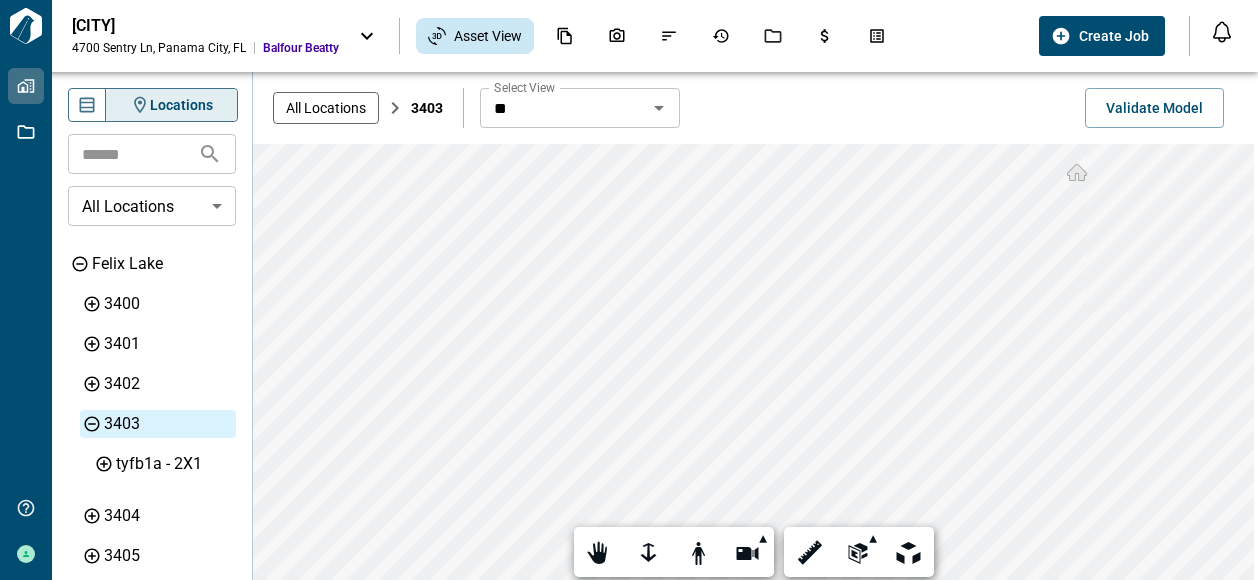 click on "Locations ​ All Locations ​ Felix Lake 3400 3401 3402 3403 tyfb1a - 2X1 3404 3405 3406 3407 3408 3409 3410 3411 3412 3413 3414 3415 3416 3417 3418 3419 3420 3421 3422 3423 3424 3425 3426 3427 3429 3430 3431 3432 3433 3434 3435 3436 3438 3441 3442 3443 3444 3445 3446 3447 3449 3451 3453 3455 3457 3459 3460 3461 3462 3463 3464 3465 3466 3467 3470 3471 3472 3473 3474 3475 3477 3481 3483 3485 3500 3501 3502 3503 3504 3505 3506 3507 3509 3510 3511 3512 3513 3514 3515 3517 3519 3520 3521 3522 3523 3524 3525 3526 3527 3529 3530 3531 3532 3533 3534 3535 3536 3537 3538 3539 3540 3541 3542 3543 3544 3545 3546 3548 3560 3562 3564 3566 3570 3571 3572 3573 3574 3575 3576 3578 3580 3581 3582 3583 3584 3585 Exterior Amenities Island View Redfish Point Sabre Palms All Locations 3403 Select View ** Select View Validate Model
Loading... Loading... Rendering... Optimizing... Free orbit Orbit Orbit Pan Zoom First person Fit to view (F) Focal length (Ctrl+Shift drag) Distance *" at bounding box center (655, 326) 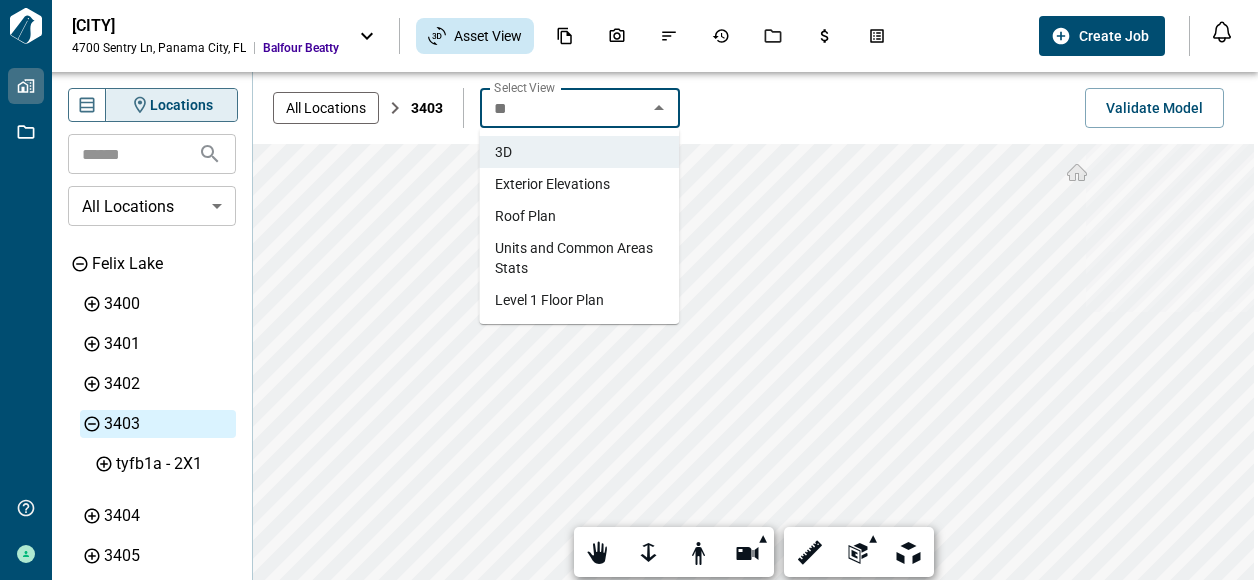 click on "Exterior Elevations" at bounding box center [552, 184] 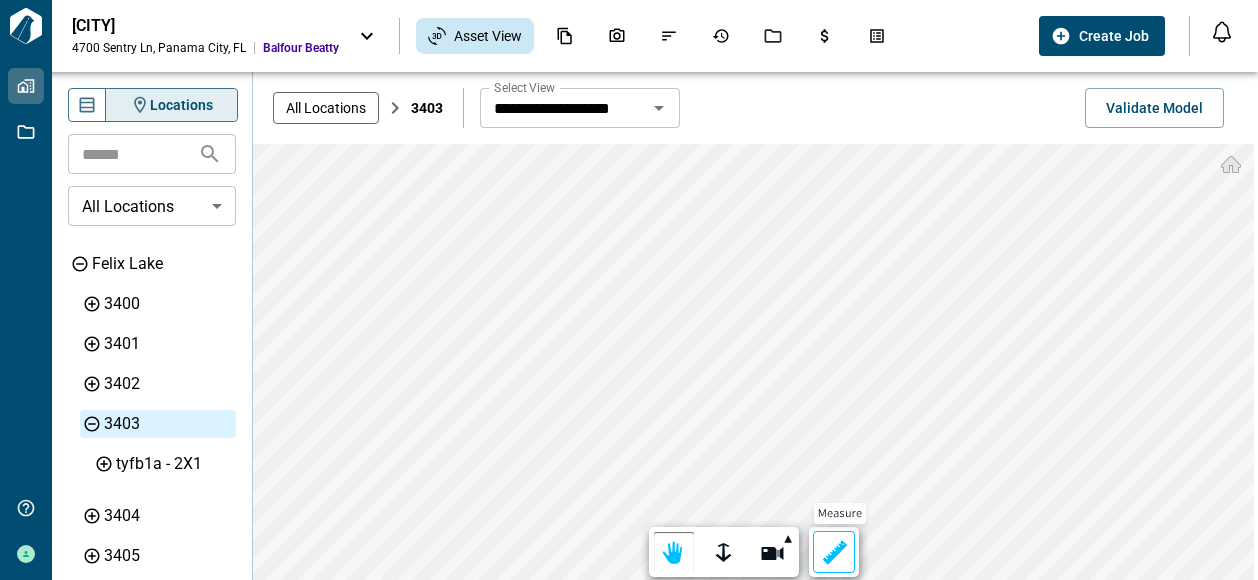 click at bounding box center [834, 553] 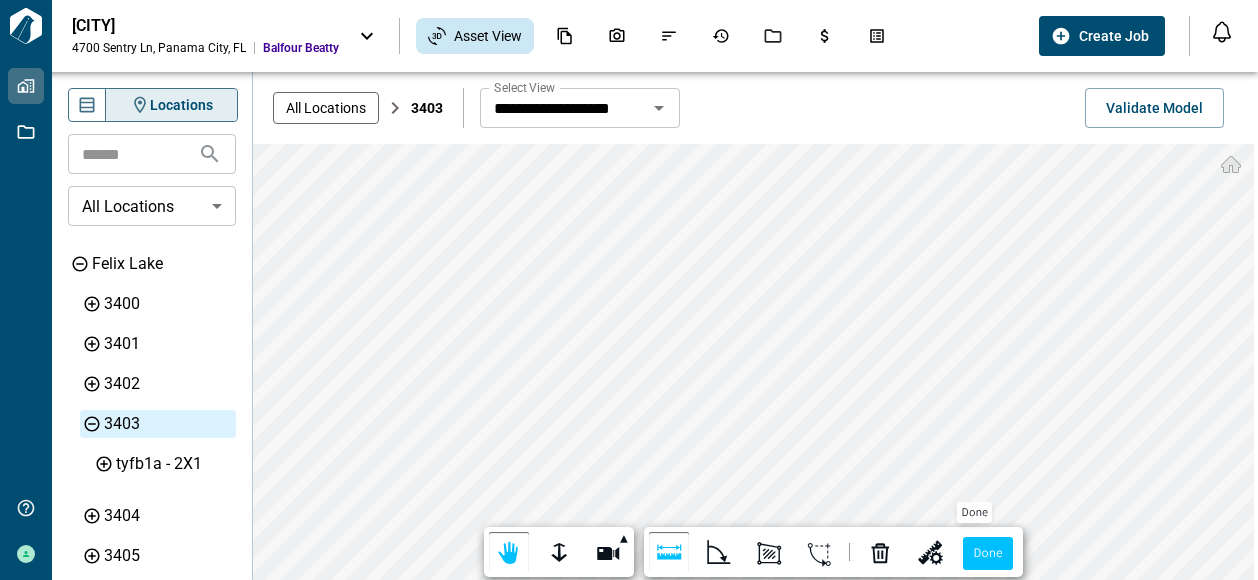 click on "Done" at bounding box center [987, 553] 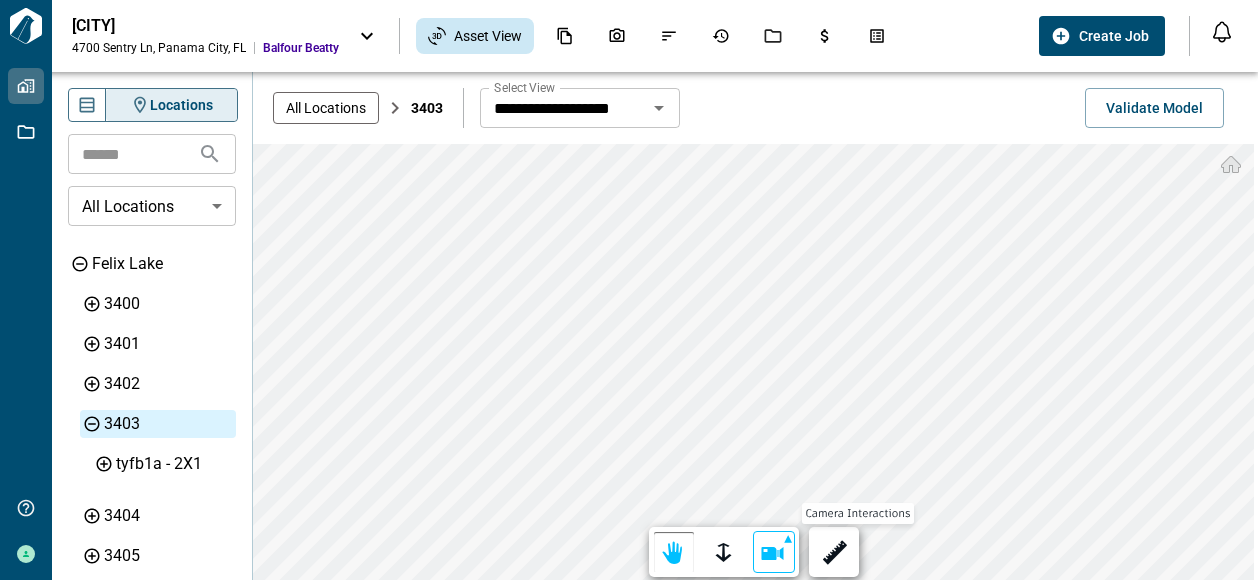 click at bounding box center (774, 553) 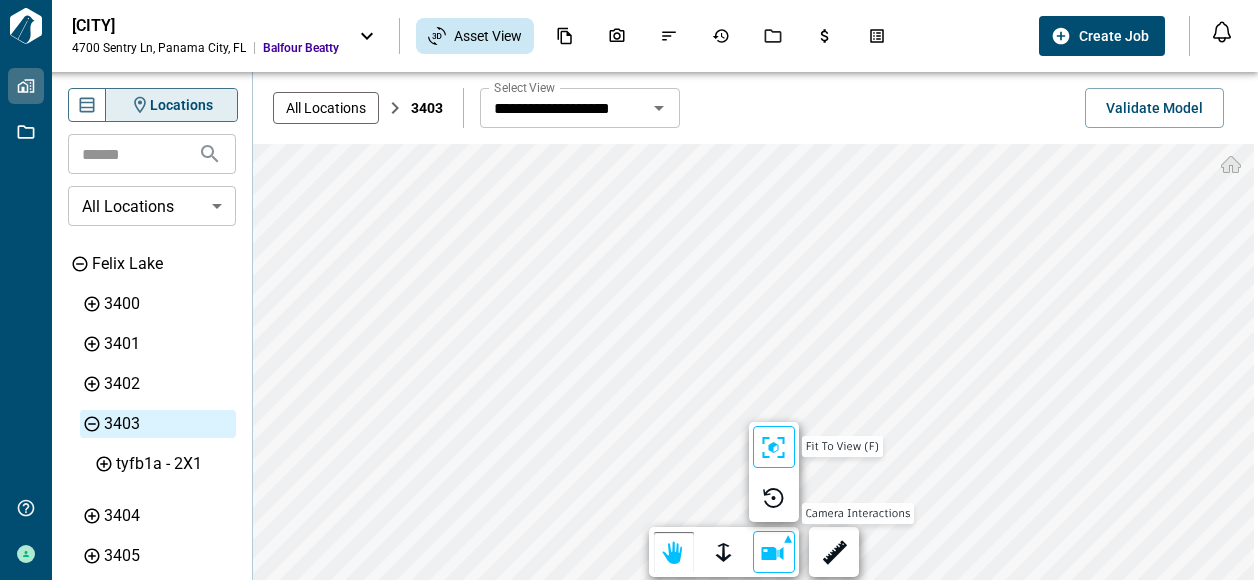 click at bounding box center (774, 448) 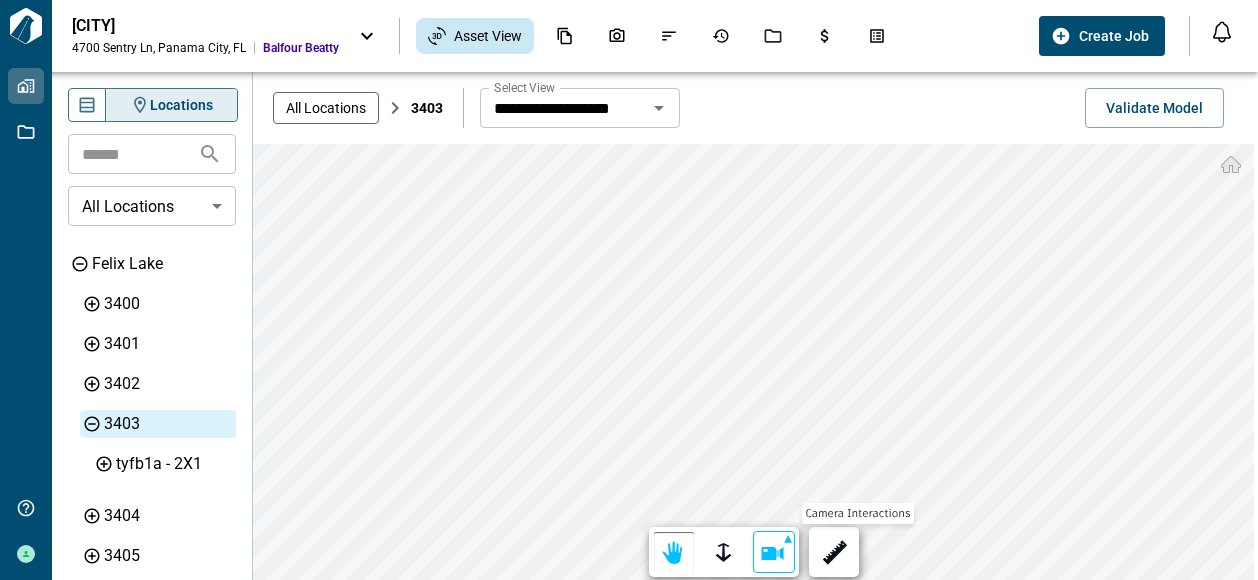 click at bounding box center [774, 553] 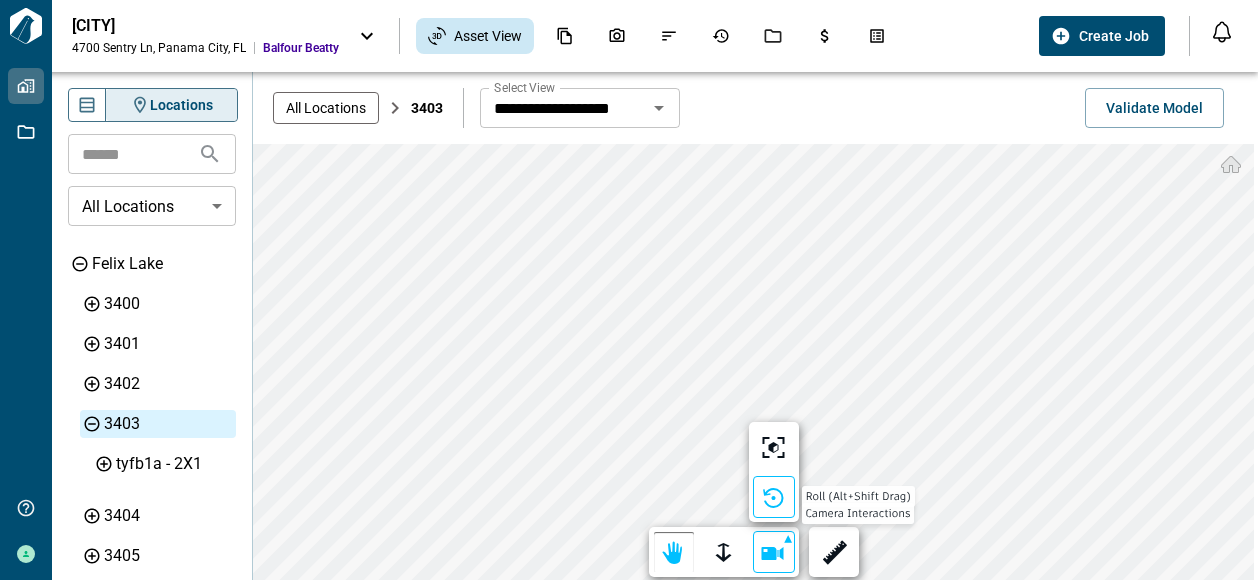 click at bounding box center (774, 498) 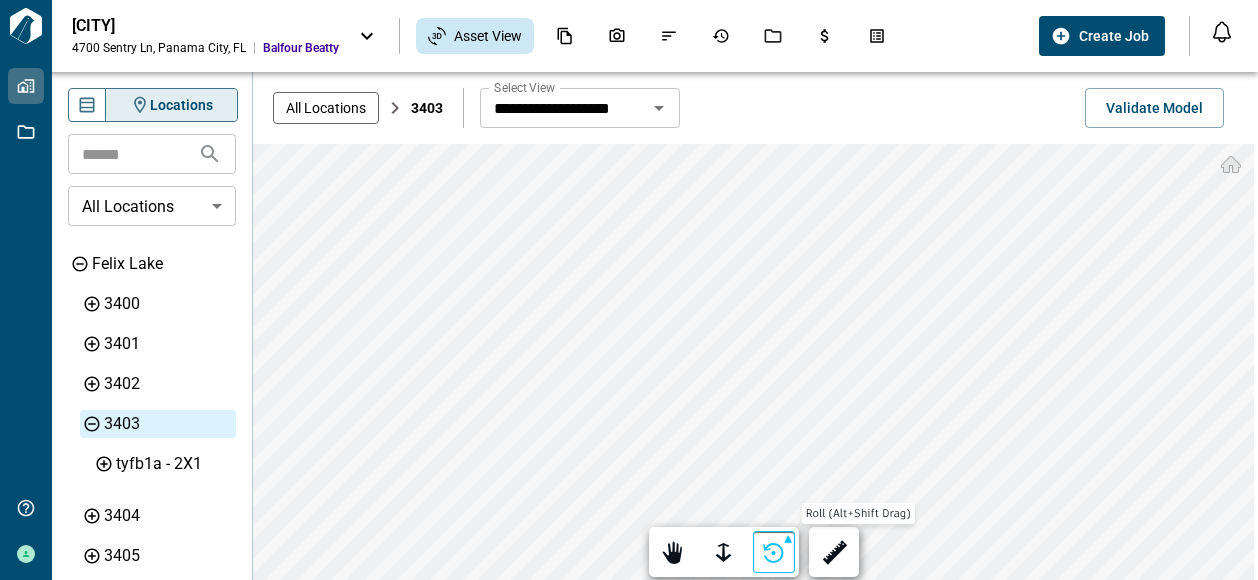 click at bounding box center (774, 553) 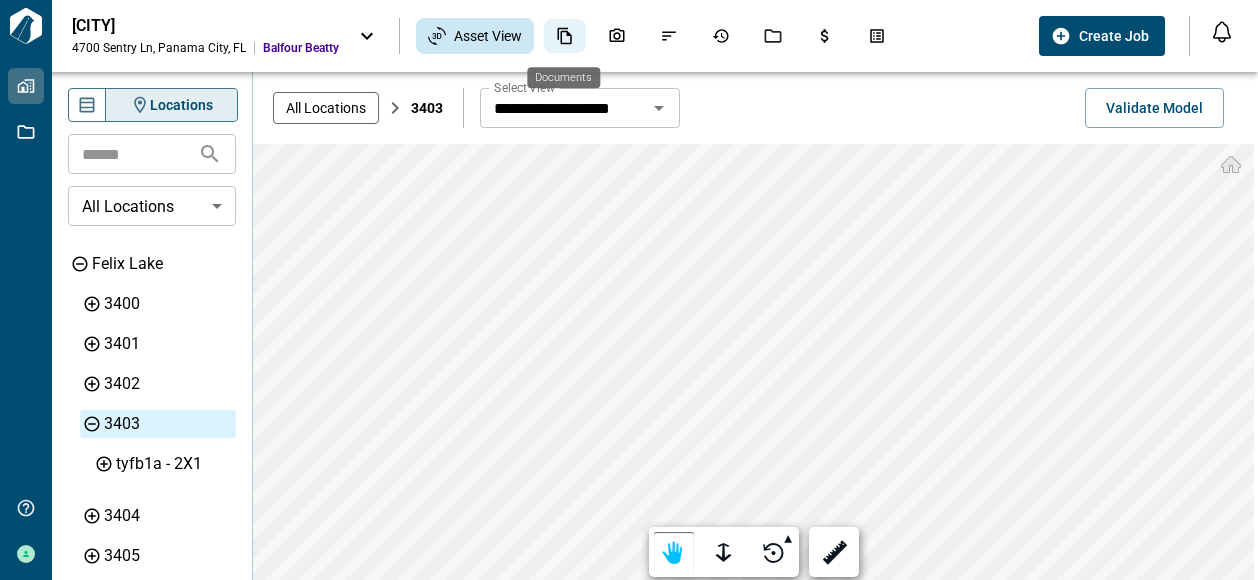 click 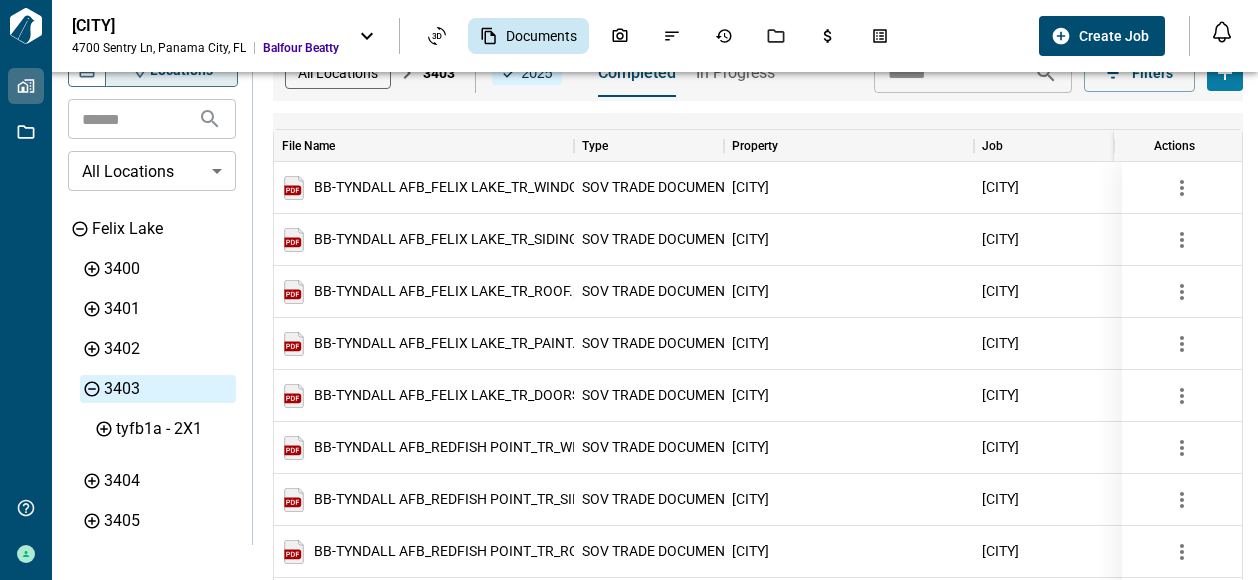 scroll, scrollTop: 7, scrollLeft: 0, axis: vertical 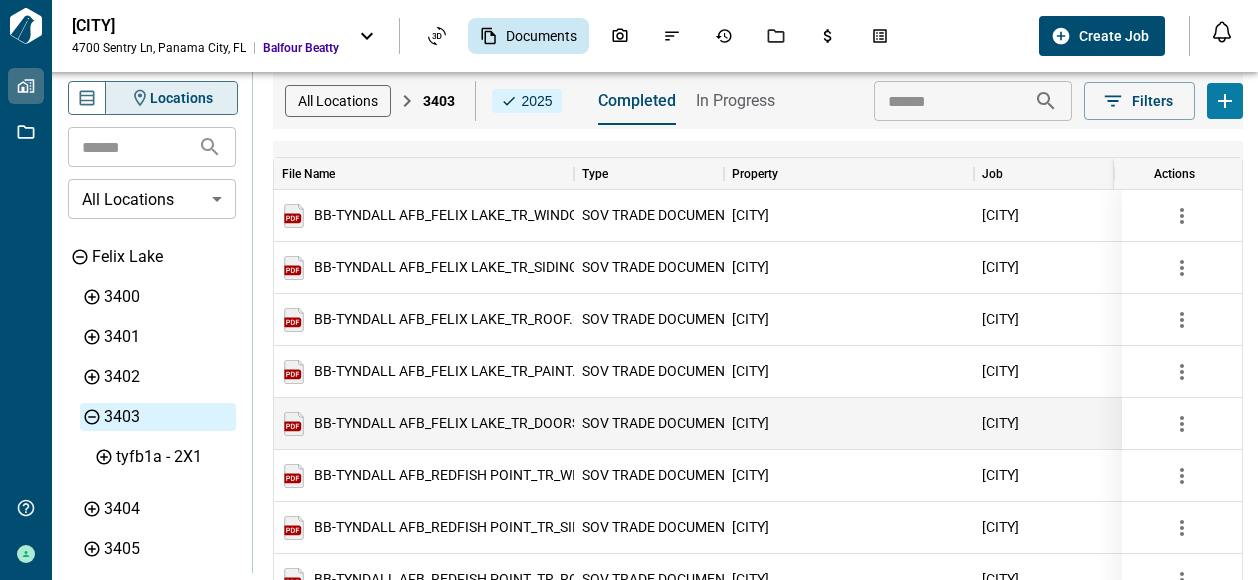click on "BB-TYNDALL AFB_FELIX LAKE_TR_DOORS.pdf" at bounding box center (459, 423) 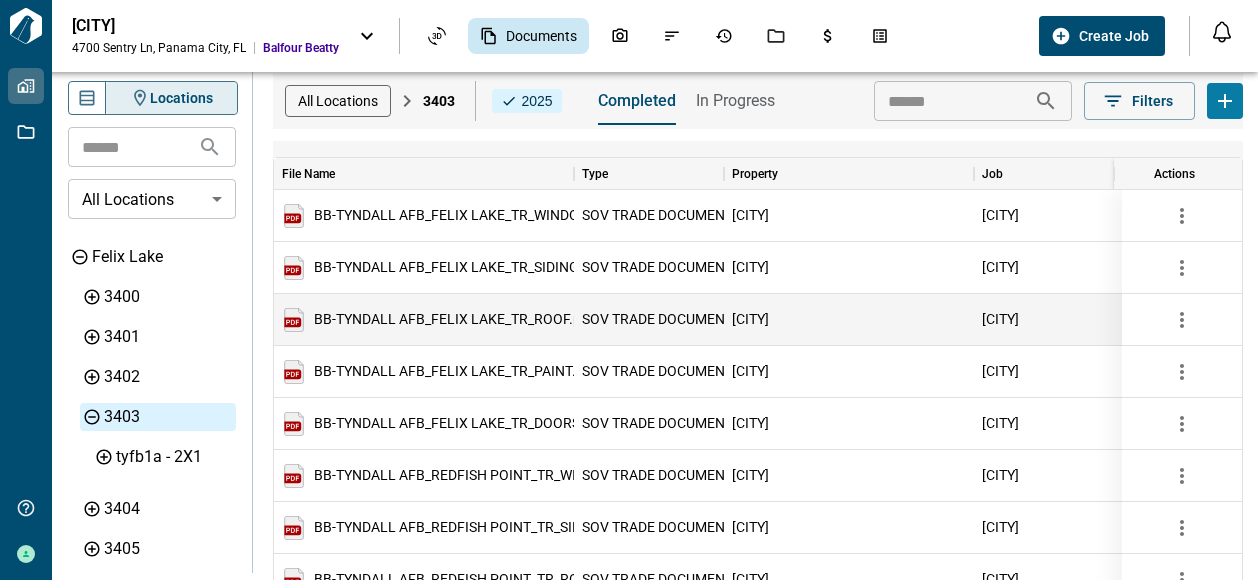 click on "BB-TYNDALL AFB_FELIX LAKE_TR_ROOF.pdf" at bounding box center [454, 319] 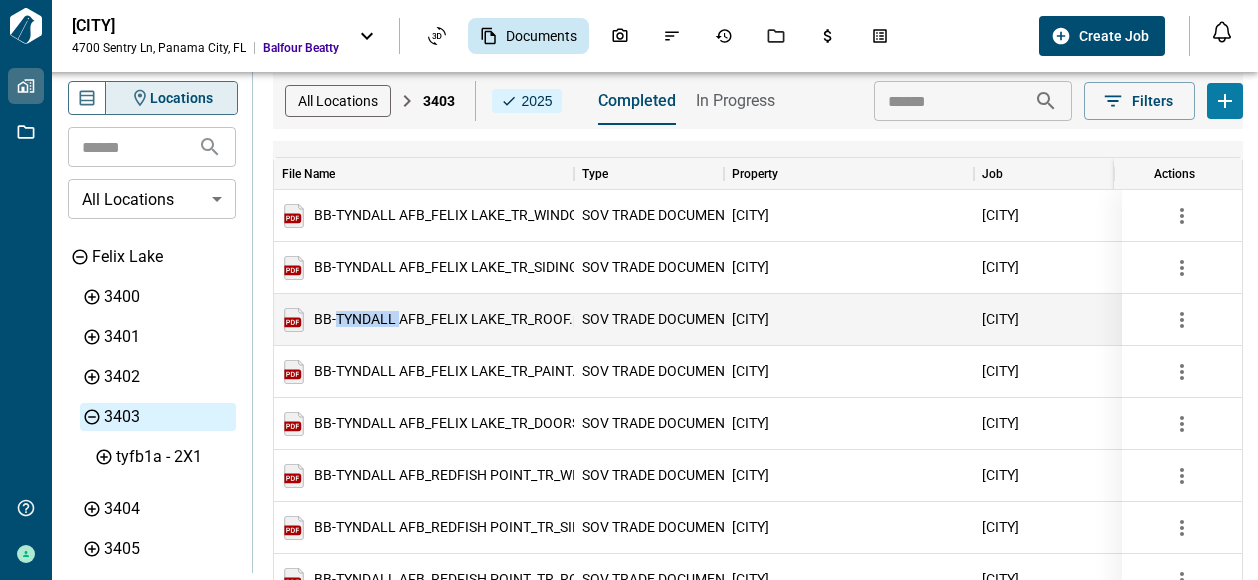 click on "BB-TYNDALL AFB_FELIX LAKE_TR_ROOF.pdf" at bounding box center [454, 319] 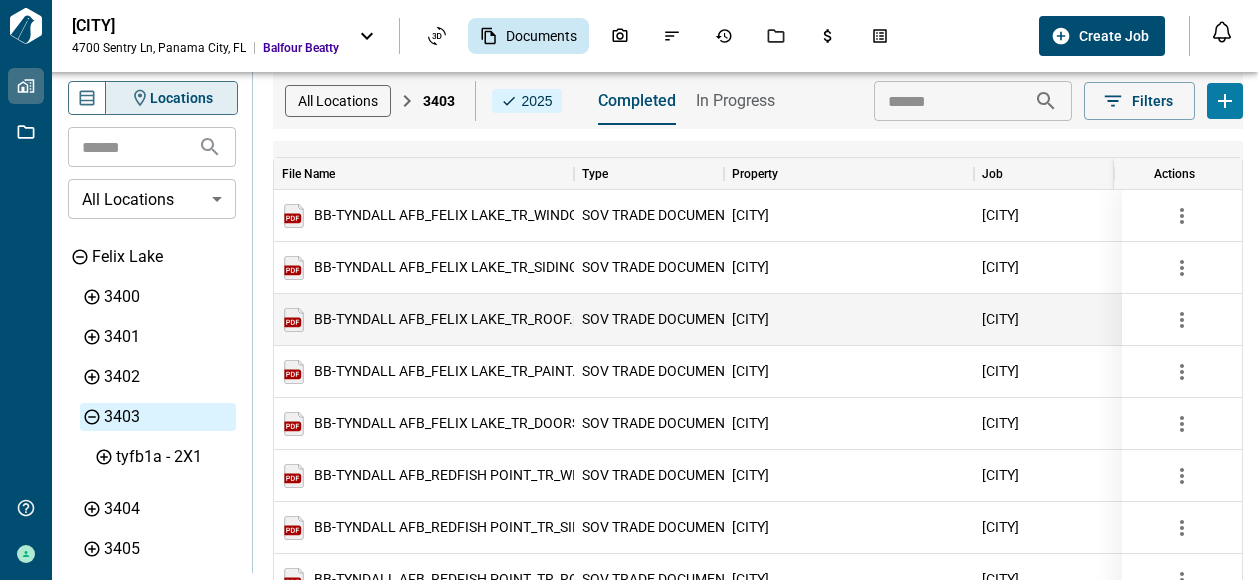 drag, startPoint x: 342, startPoint y: 321, endPoint x: 320, endPoint y: 320, distance: 22.022715 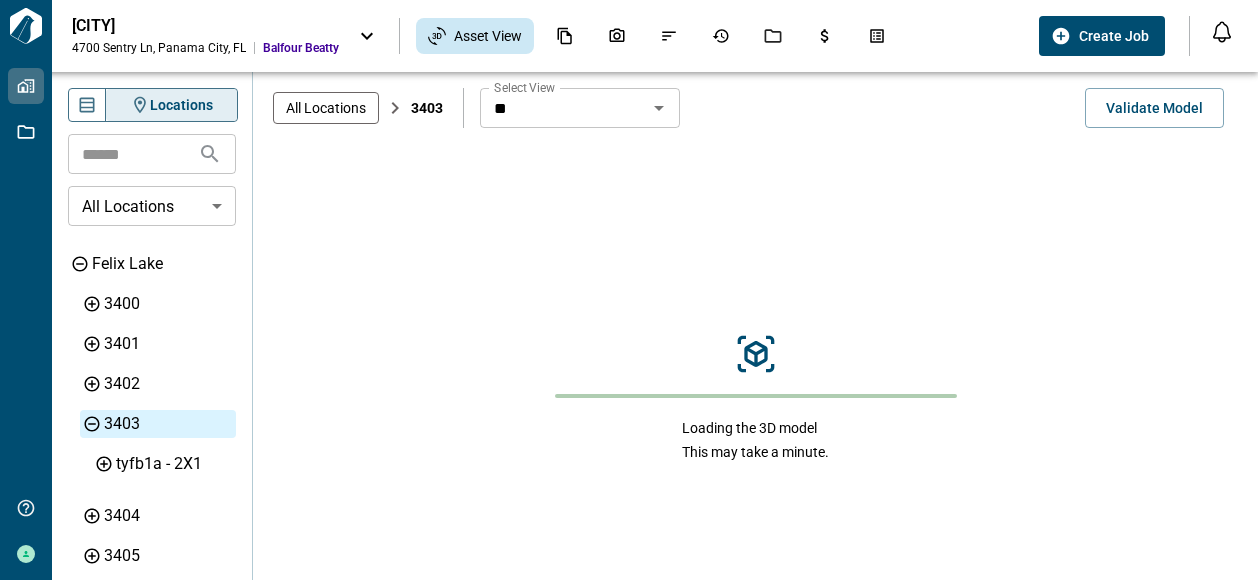 scroll, scrollTop: 0, scrollLeft: 0, axis: both 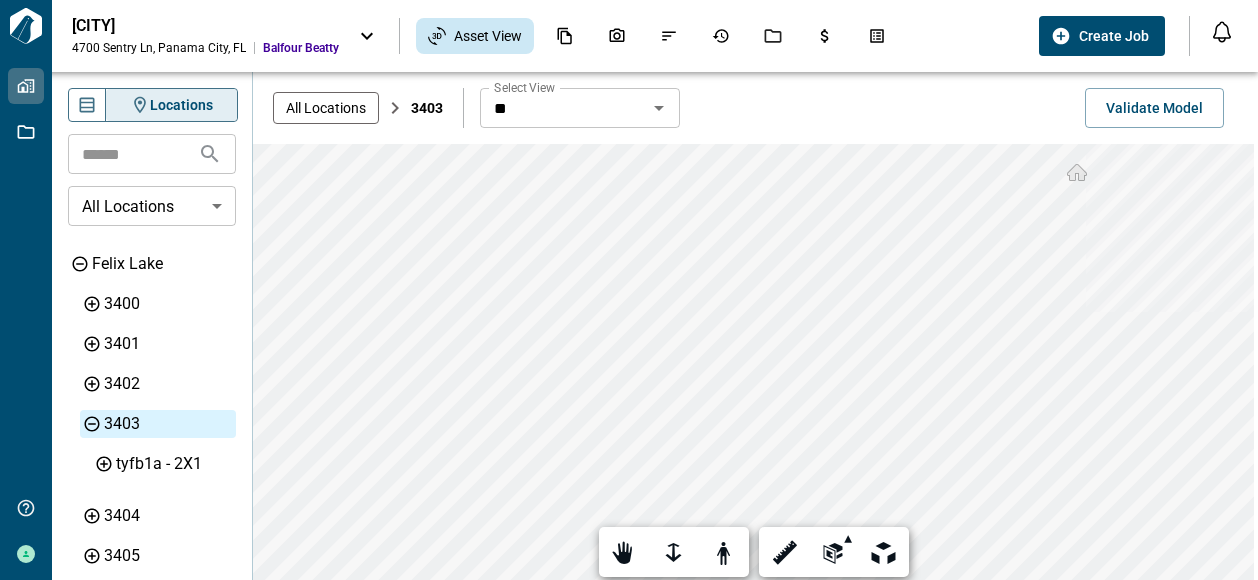 click 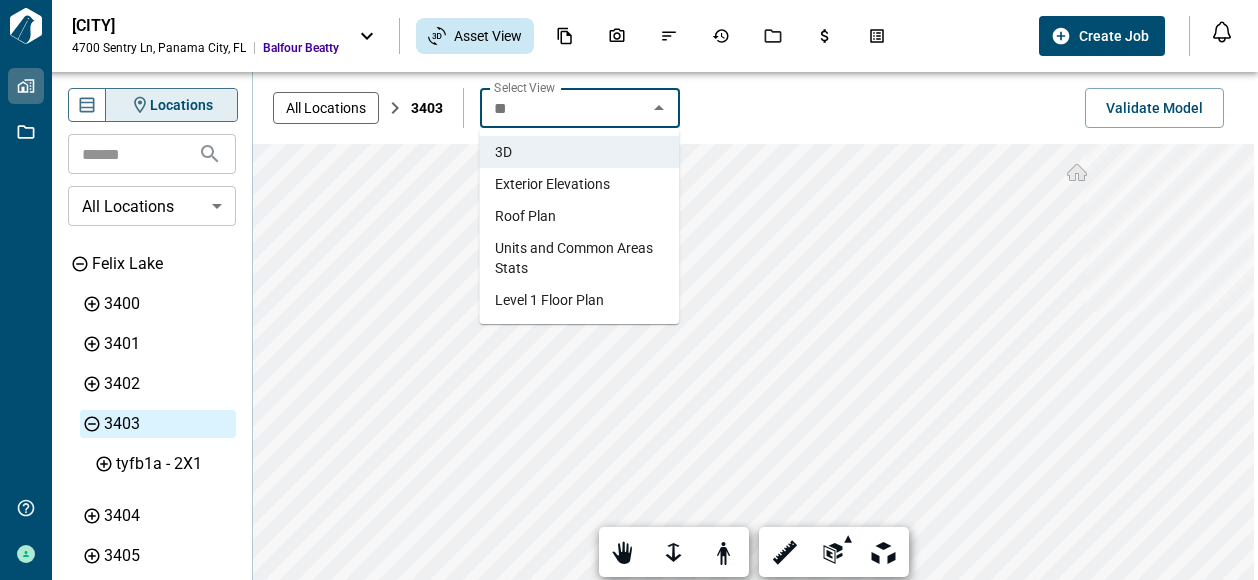 click on "Exterior Elevations" at bounding box center [552, 184] 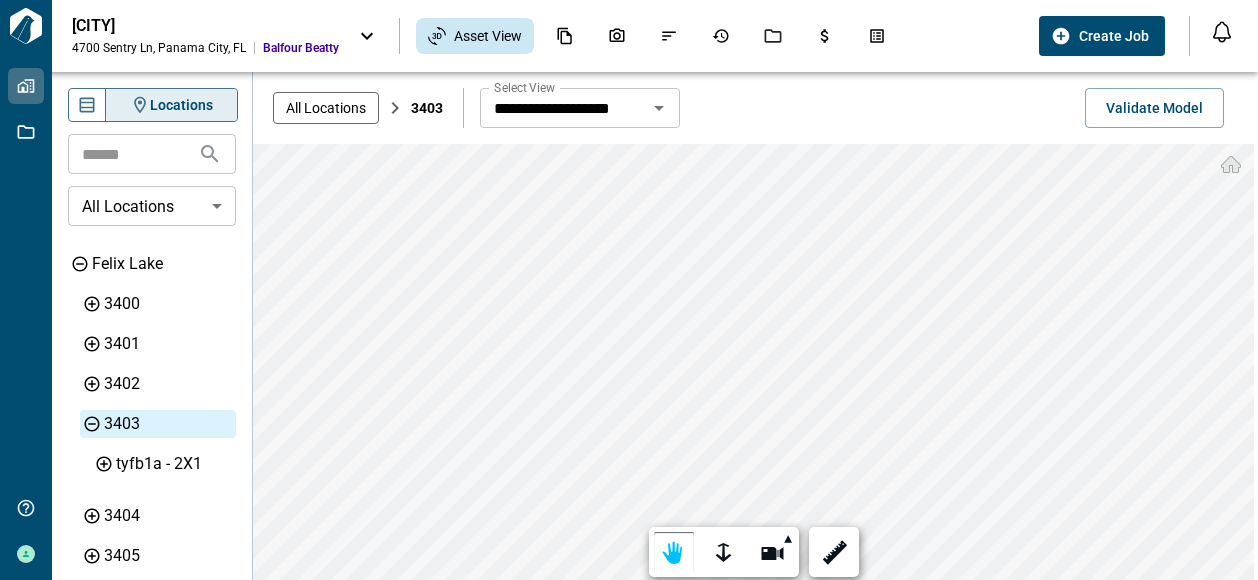 click 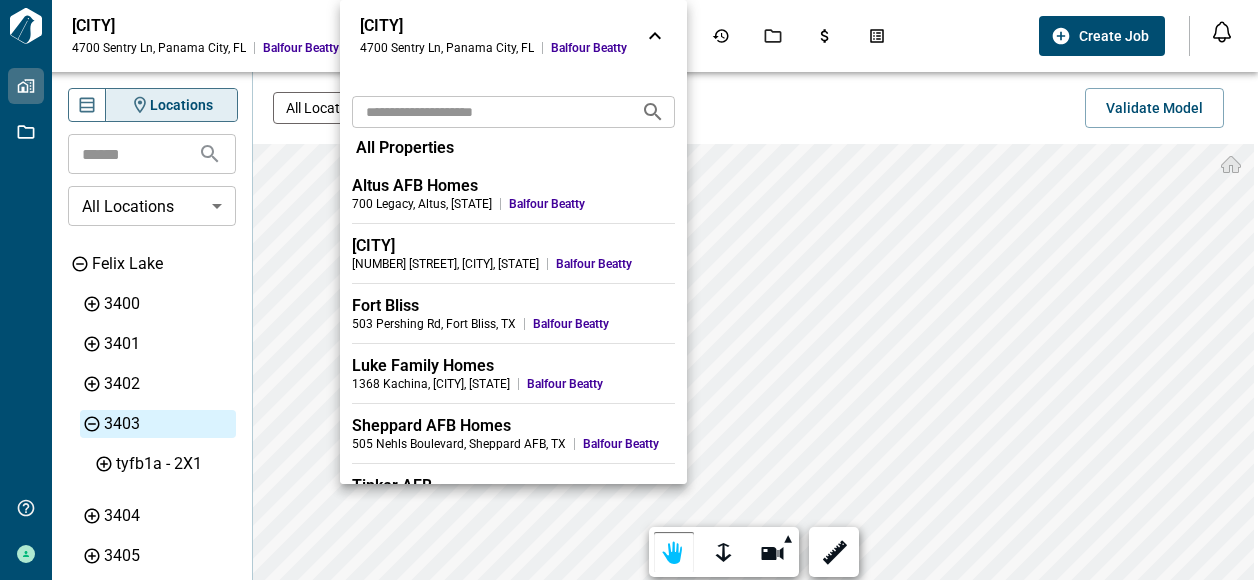 click at bounding box center [629, 290] 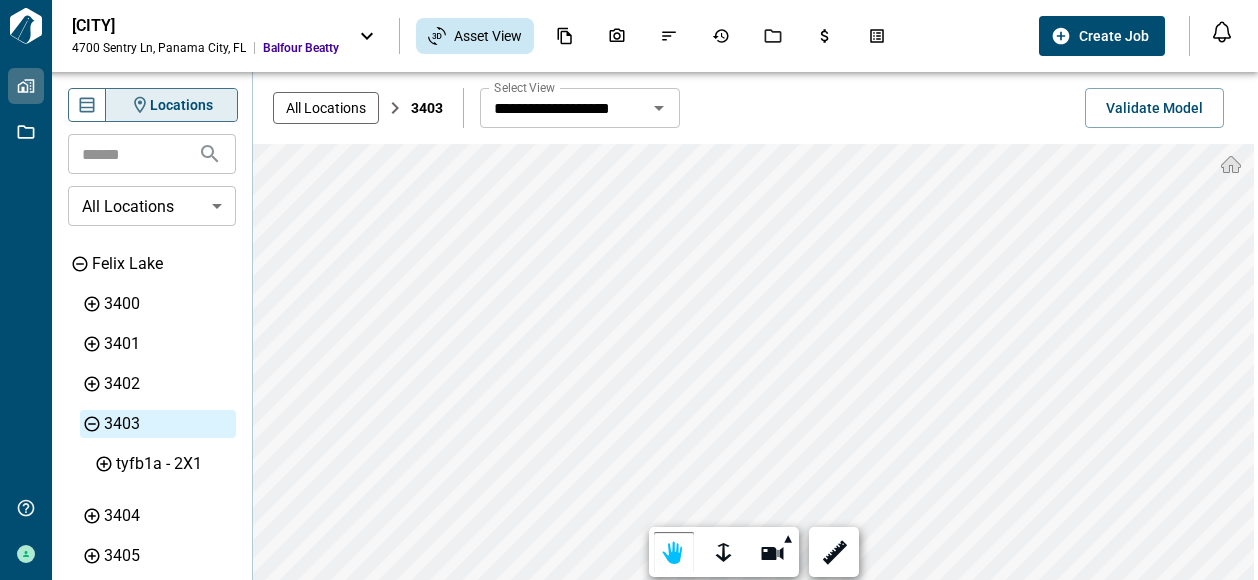 click at bounding box center (1231, 165) 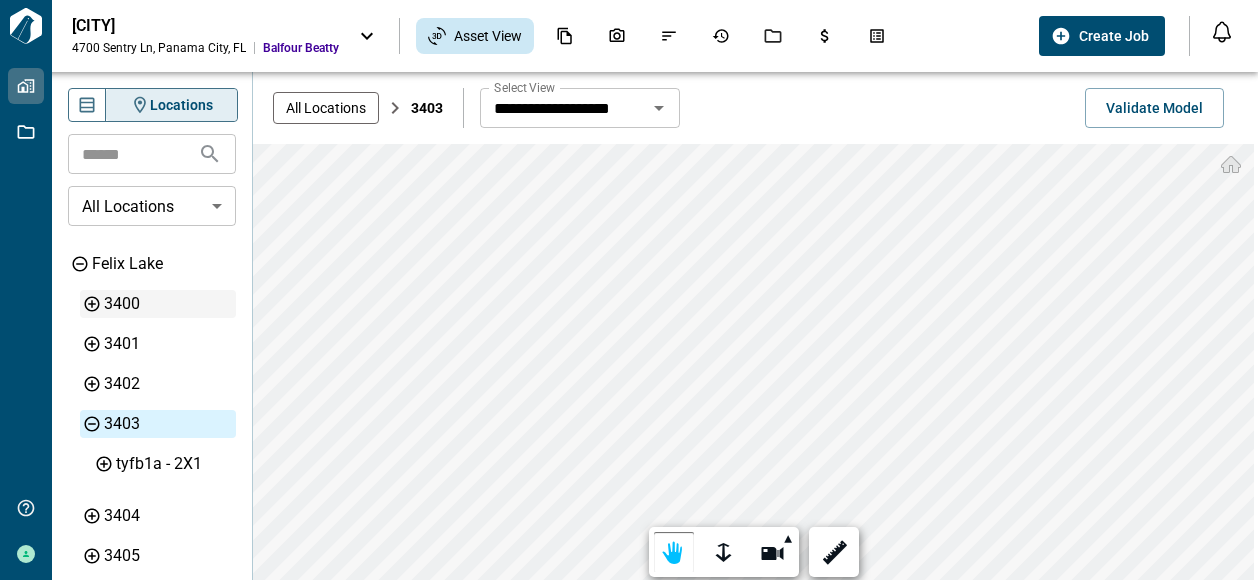 click on "3400" at bounding box center (168, 304) 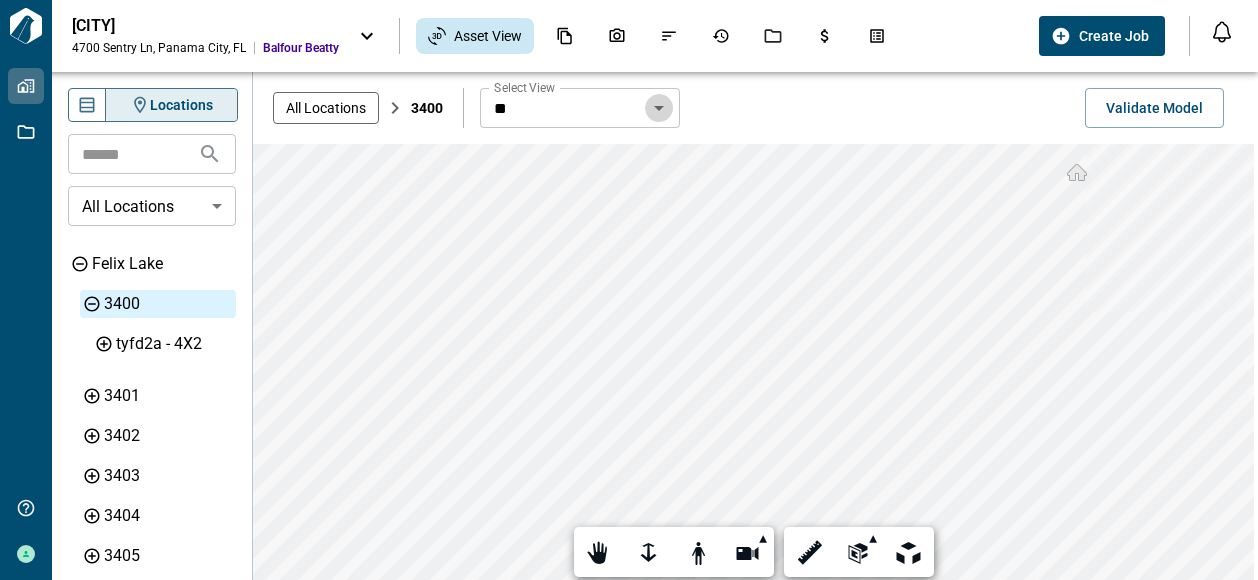 click 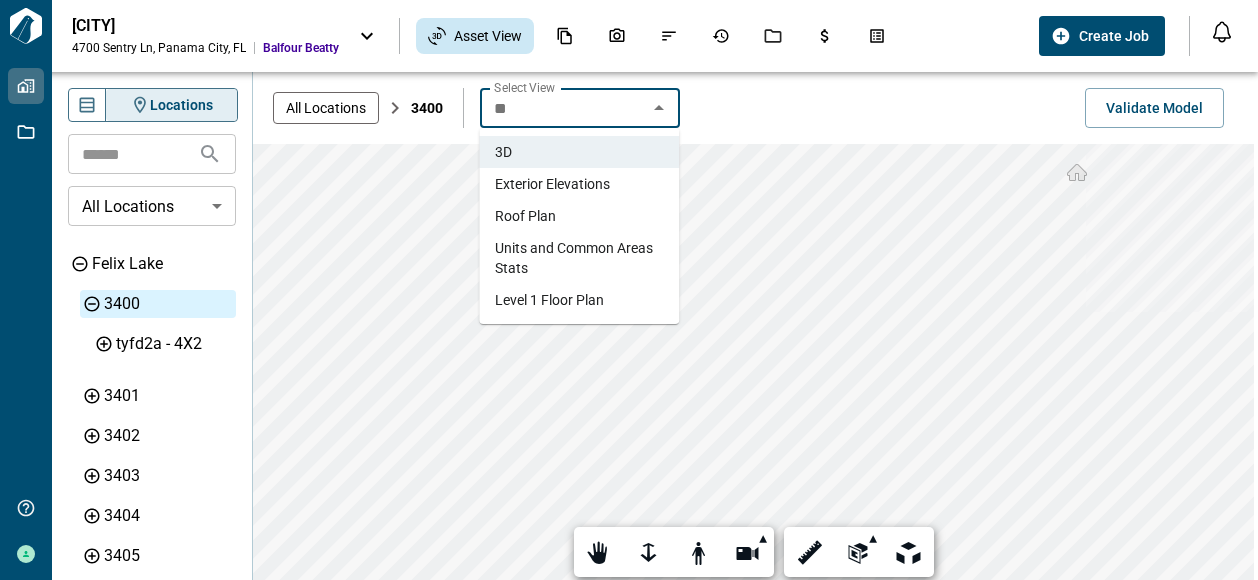 click on "Exterior Elevations" at bounding box center [552, 184] 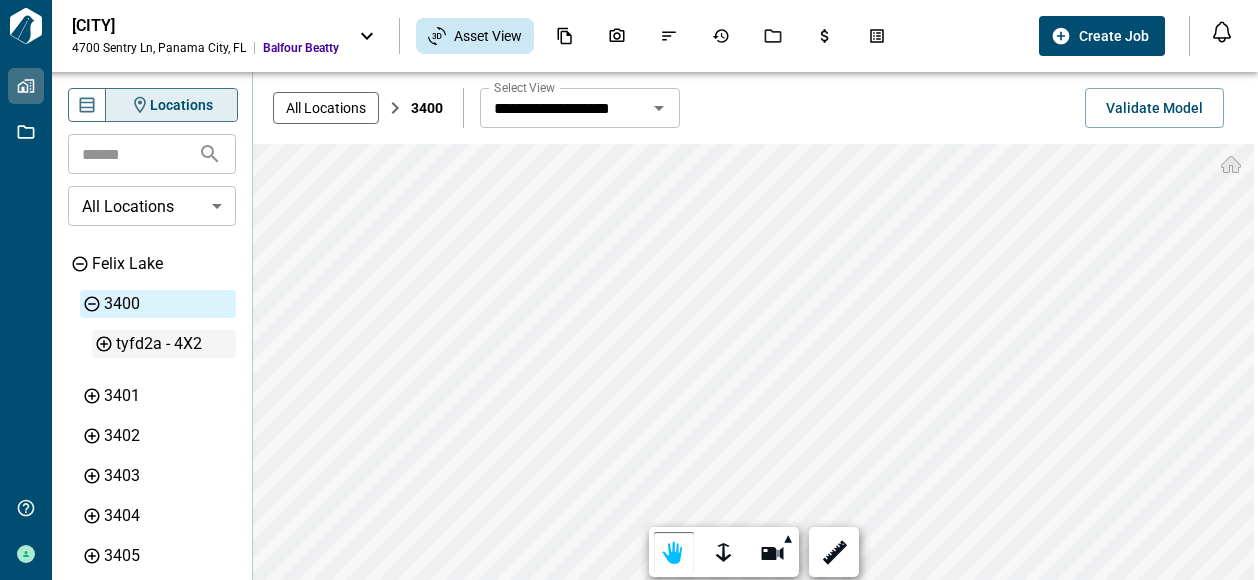 click on "tyfd2a - 4X2" at bounding box center (174, 344) 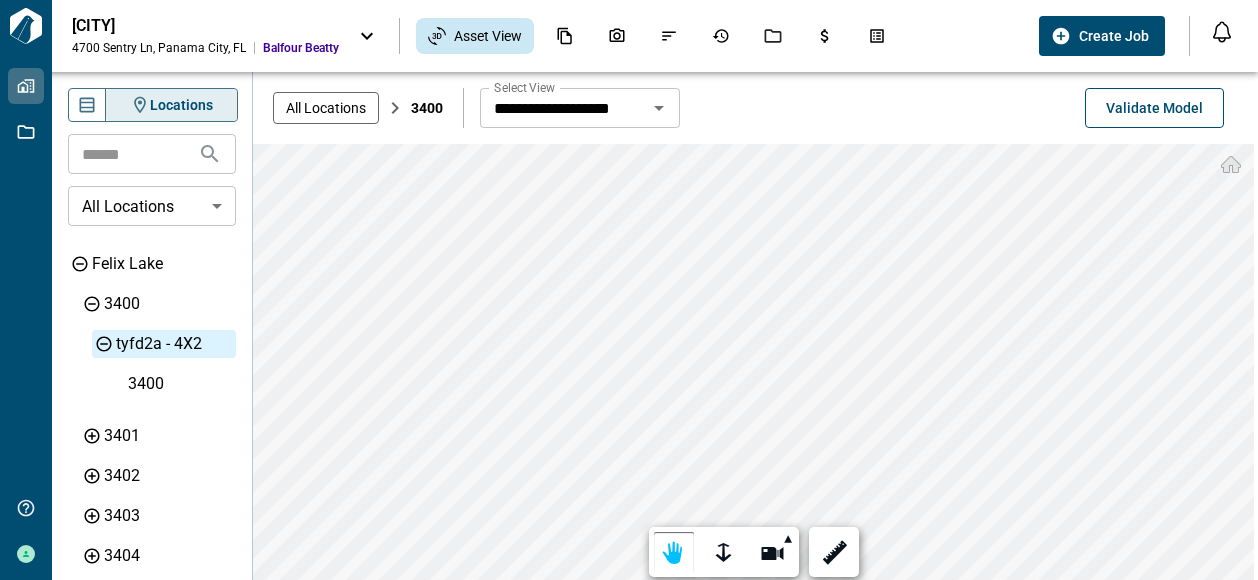 click on "Validate Model" at bounding box center (1154, 108) 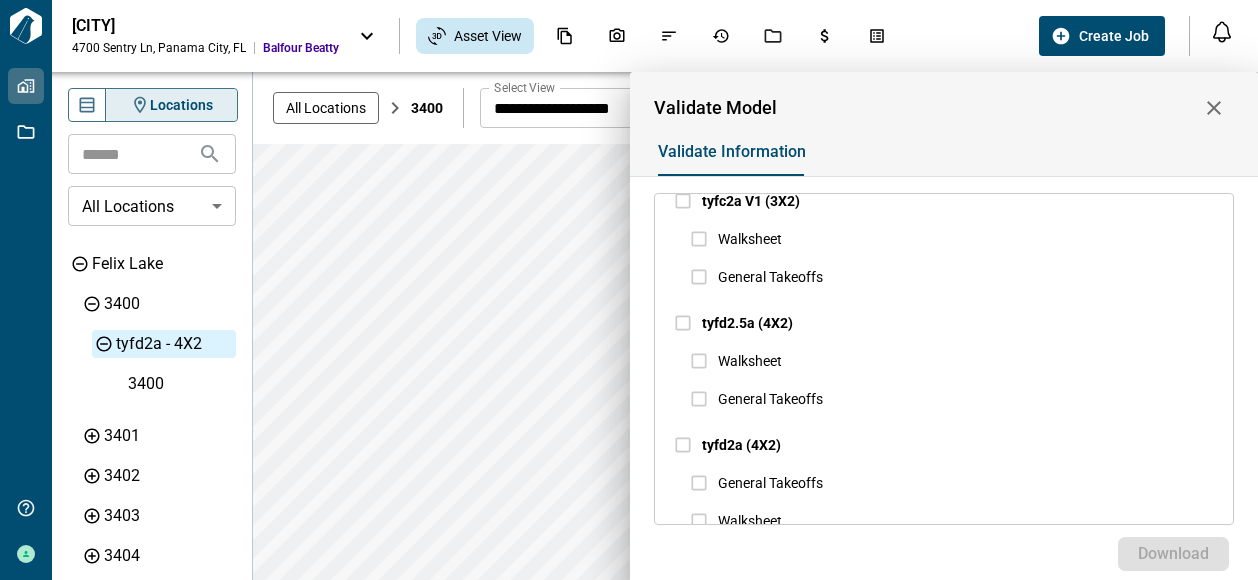 scroll, scrollTop: 1780, scrollLeft: 0, axis: vertical 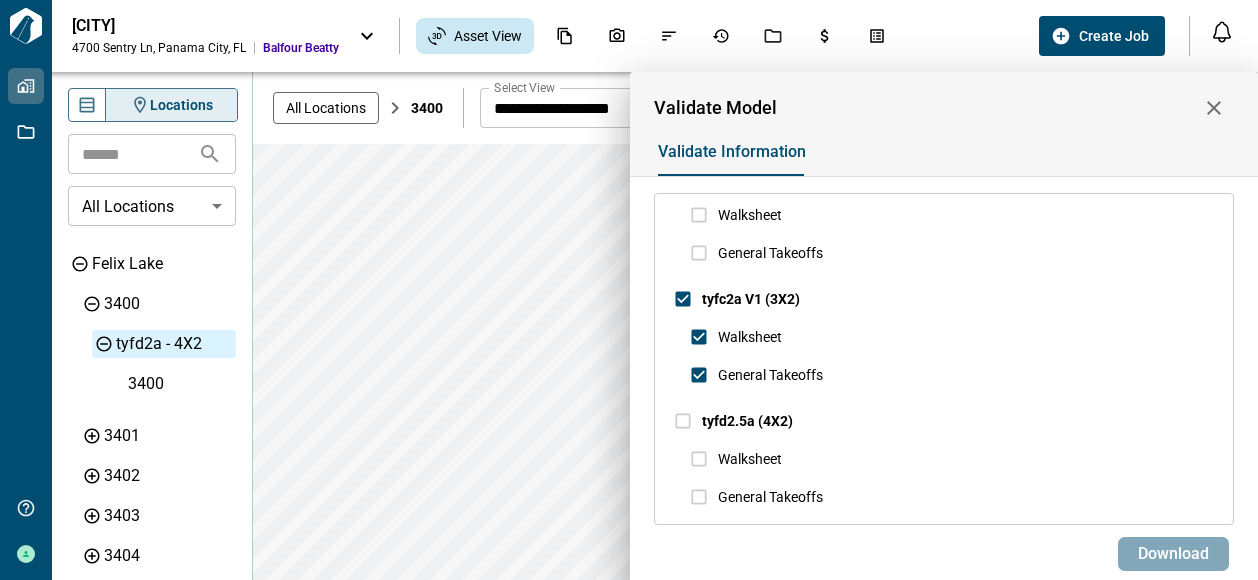 click on "Download" at bounding box center [1173, 554] 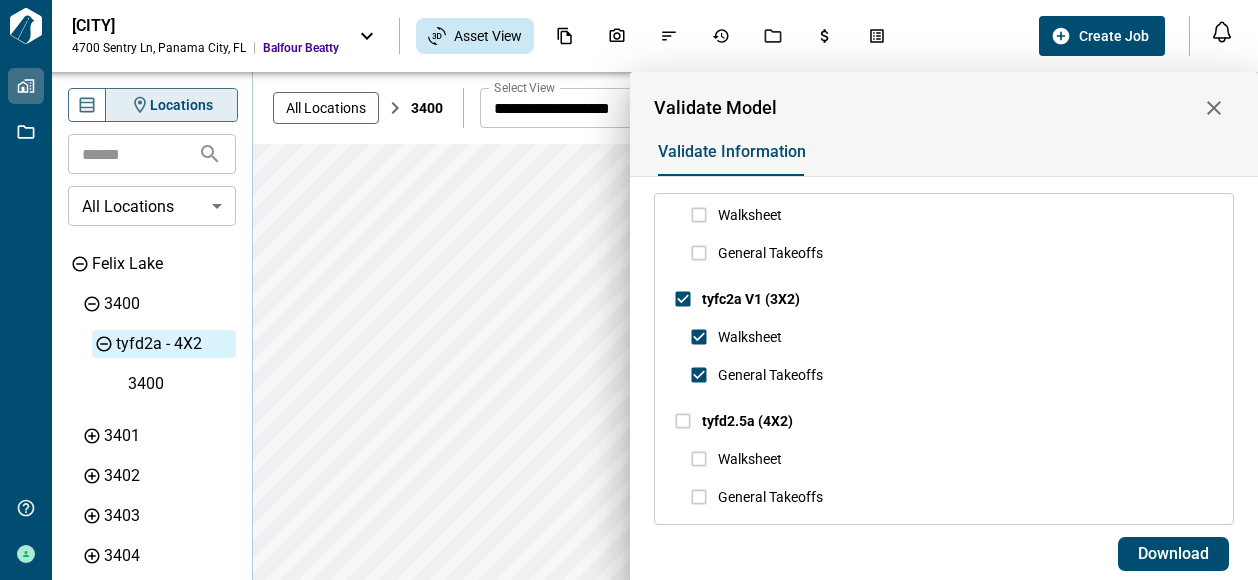 click at bounding box center (629, 290) 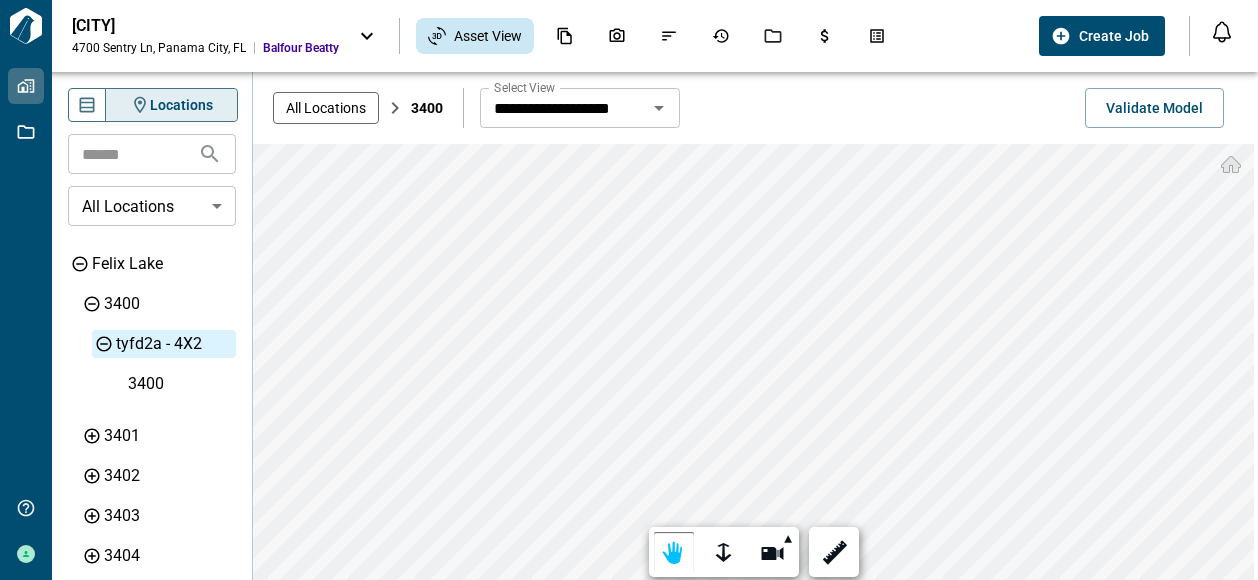 click on "tyfd2a - 4X2" at bounding box center [174, 344] 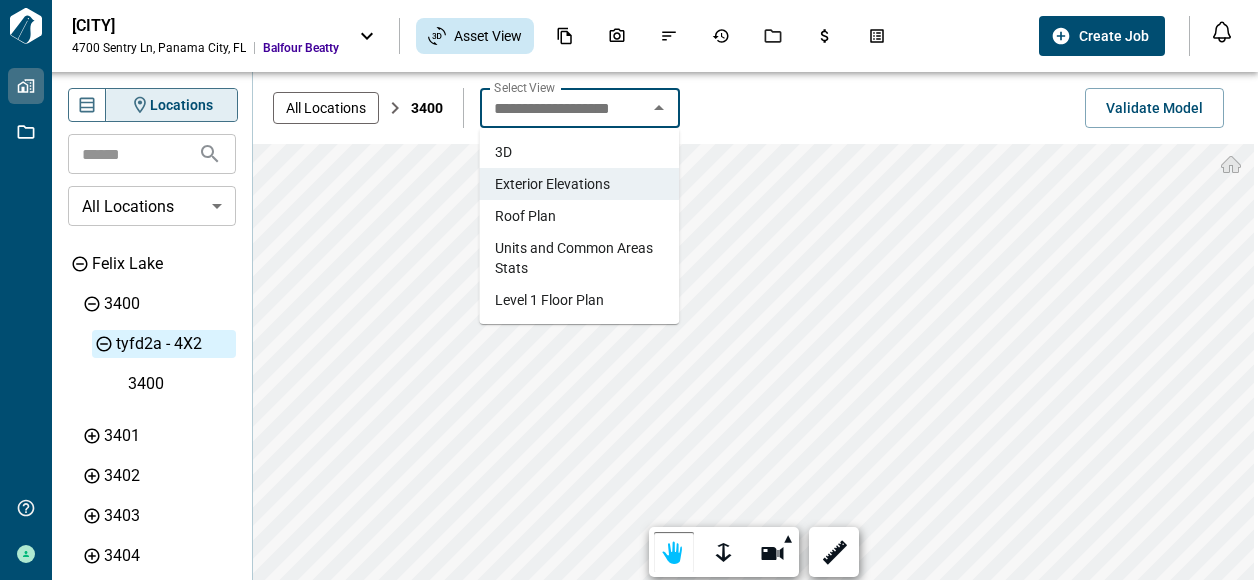 click on "Units and Common Areas Stats" at bounding box center [579, 258] 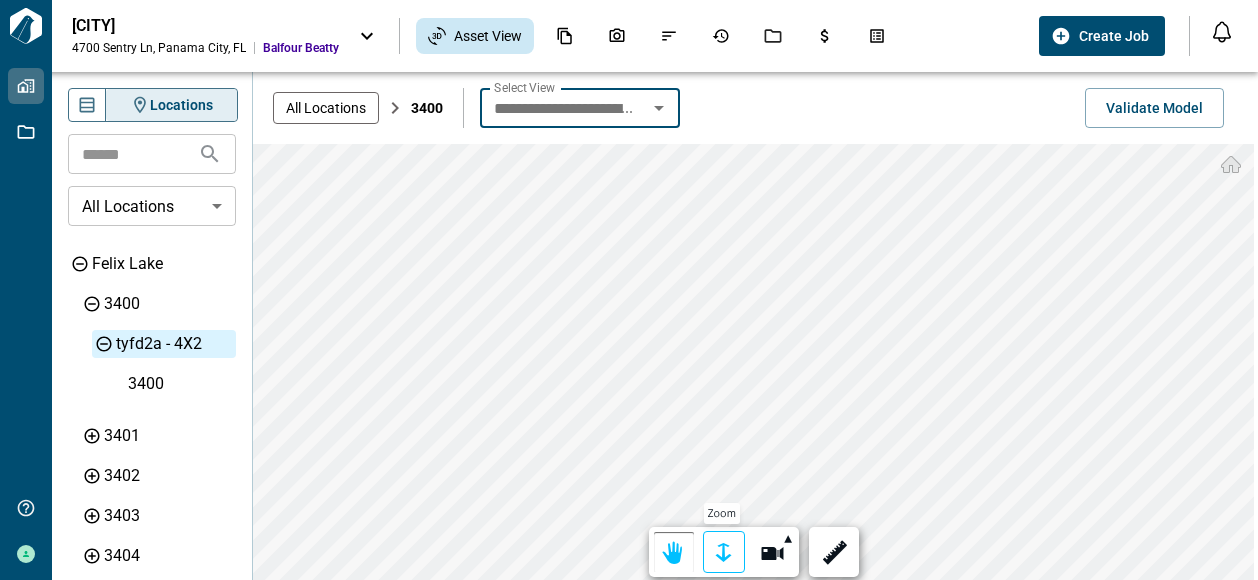 click at bounding box center (724, 553) 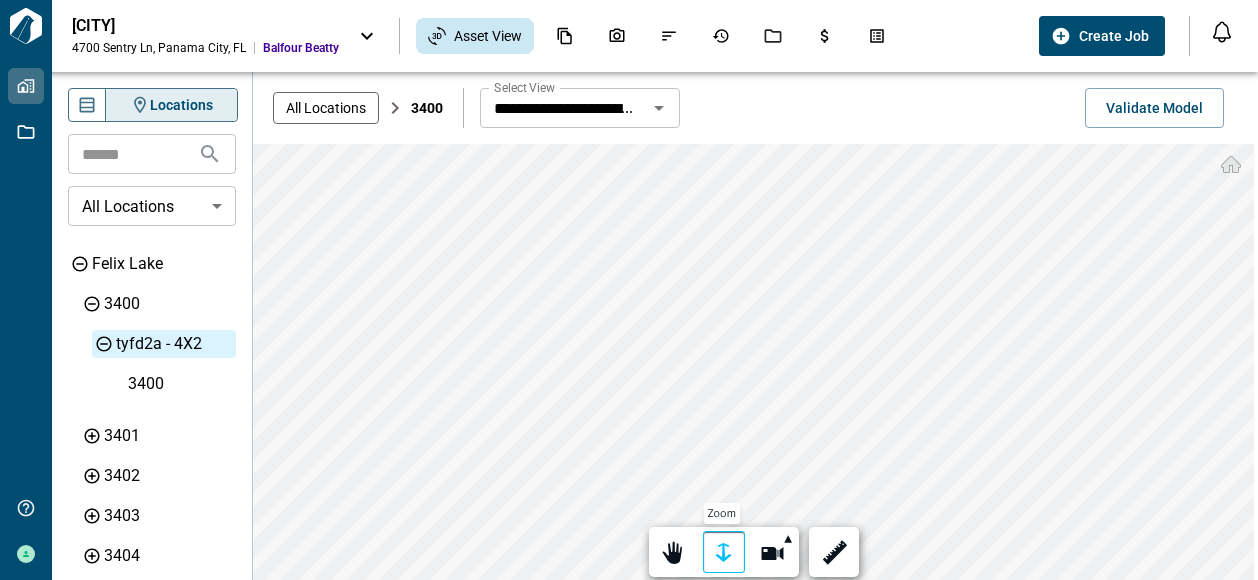 click at bounding box center (724, 553) 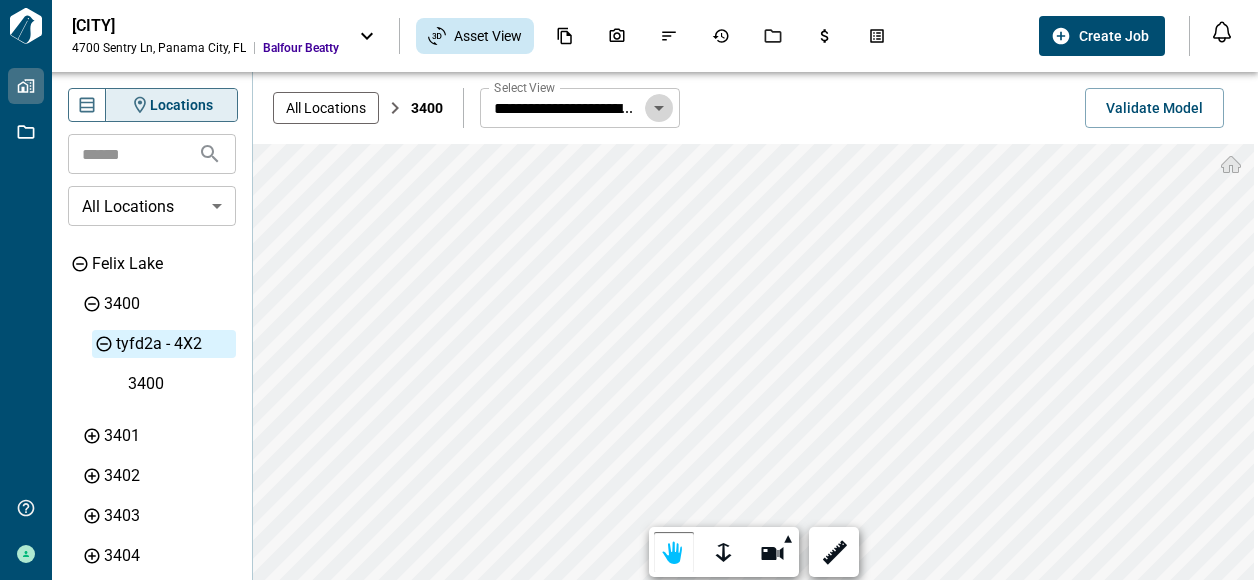 click 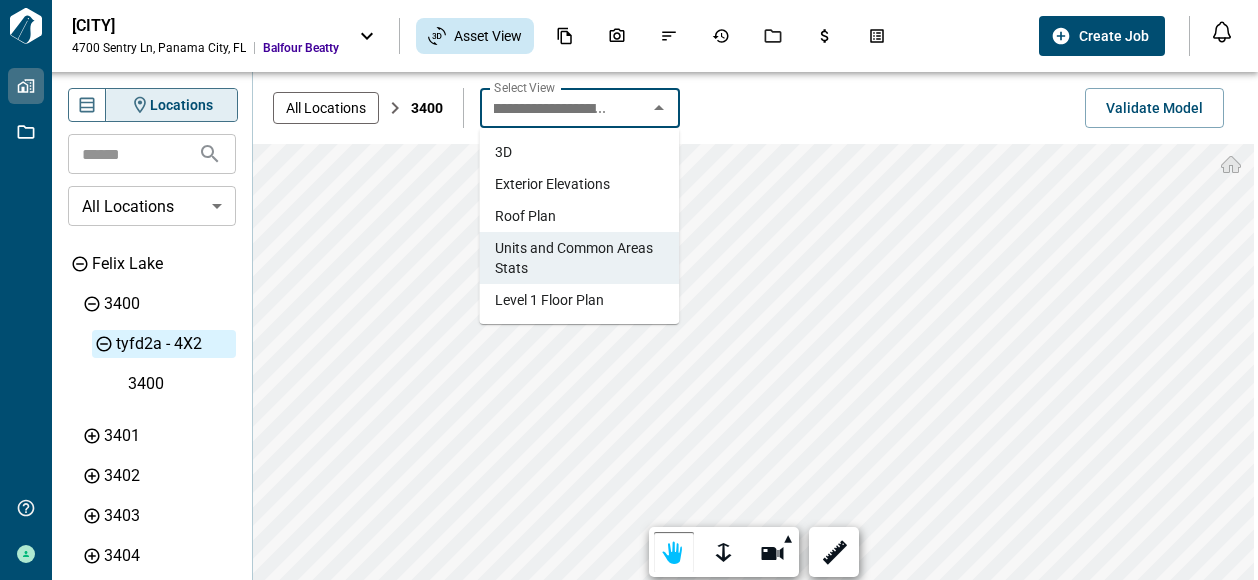 click on "3D" at bounding box center [503, 152] 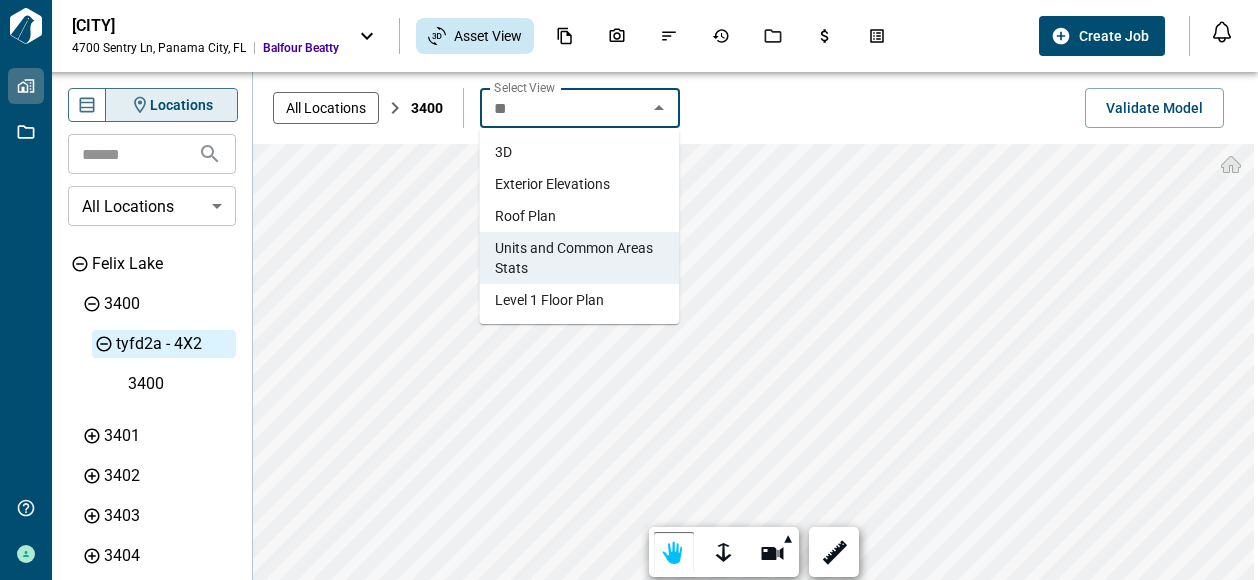 scroll, scrollTop: 0, scrollLeft: 0, axis: both 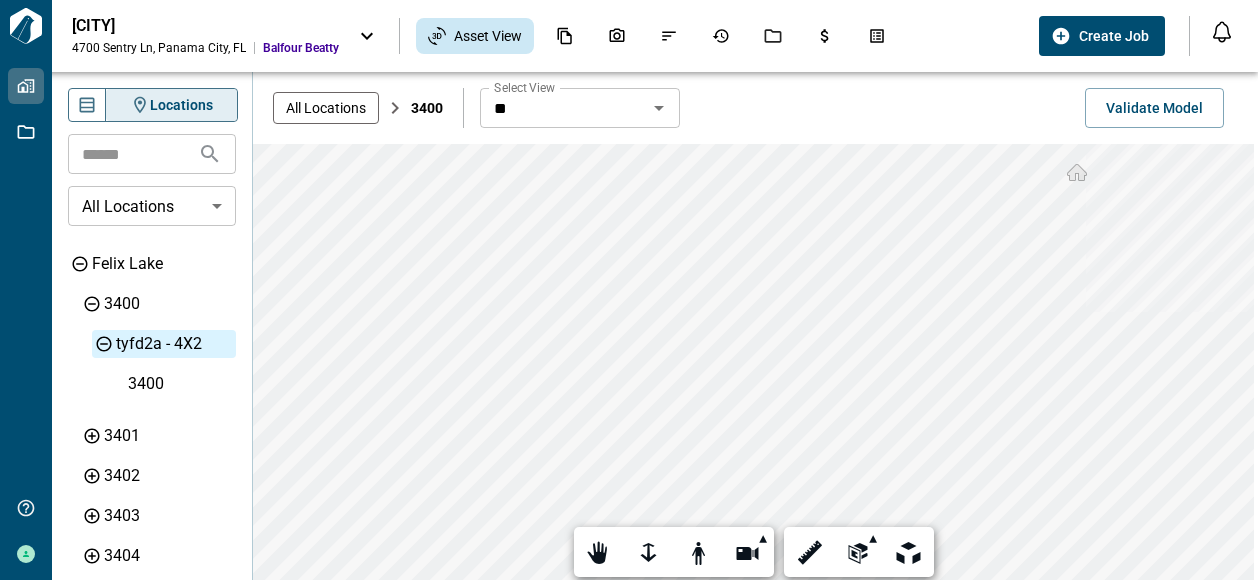 click 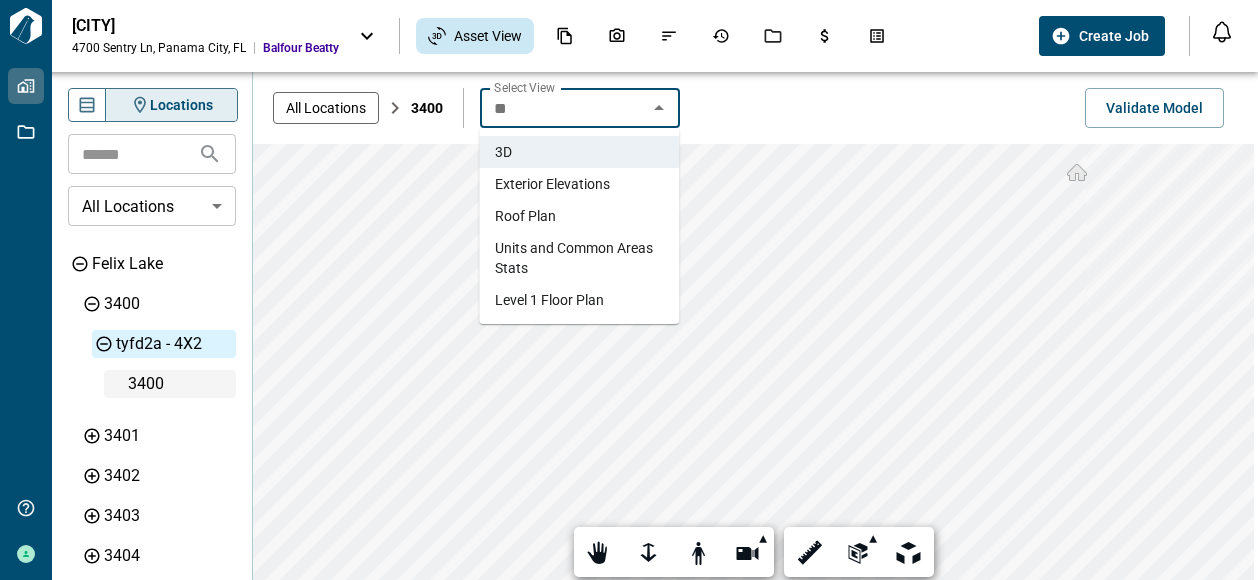 click on "3400" at bounding box center (180, 384) 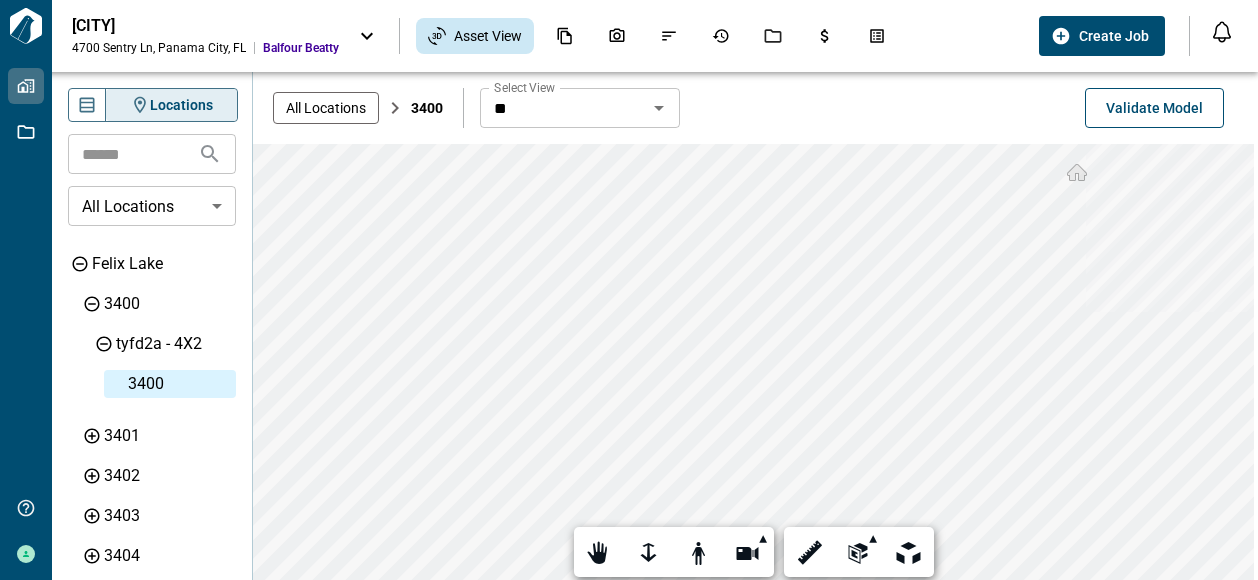 click on "Validate Model" at bounding box center (1154, 108) 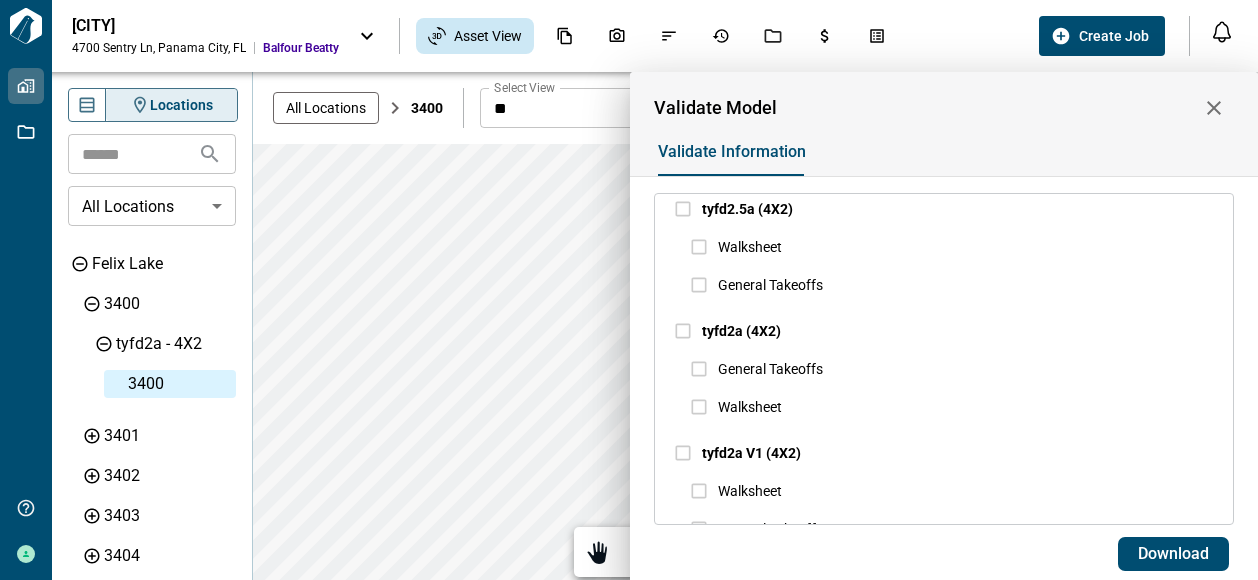 scroll, scrollTop: 2018, scrollLeft: 0, axis: vertical 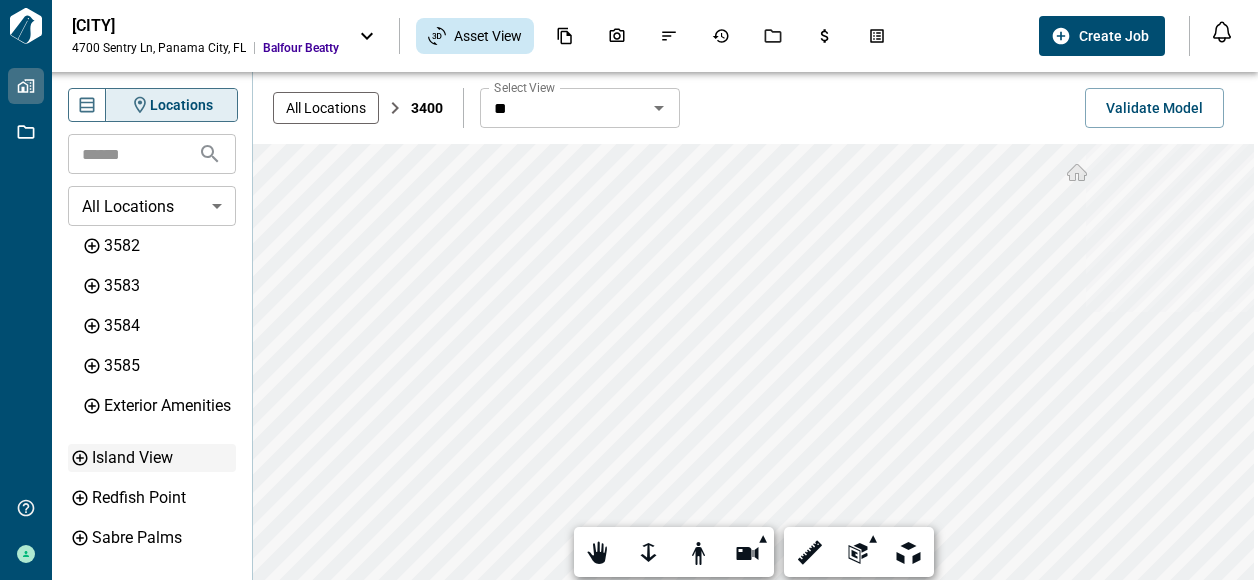 click on "Island View" at bounding box center (162, 458) 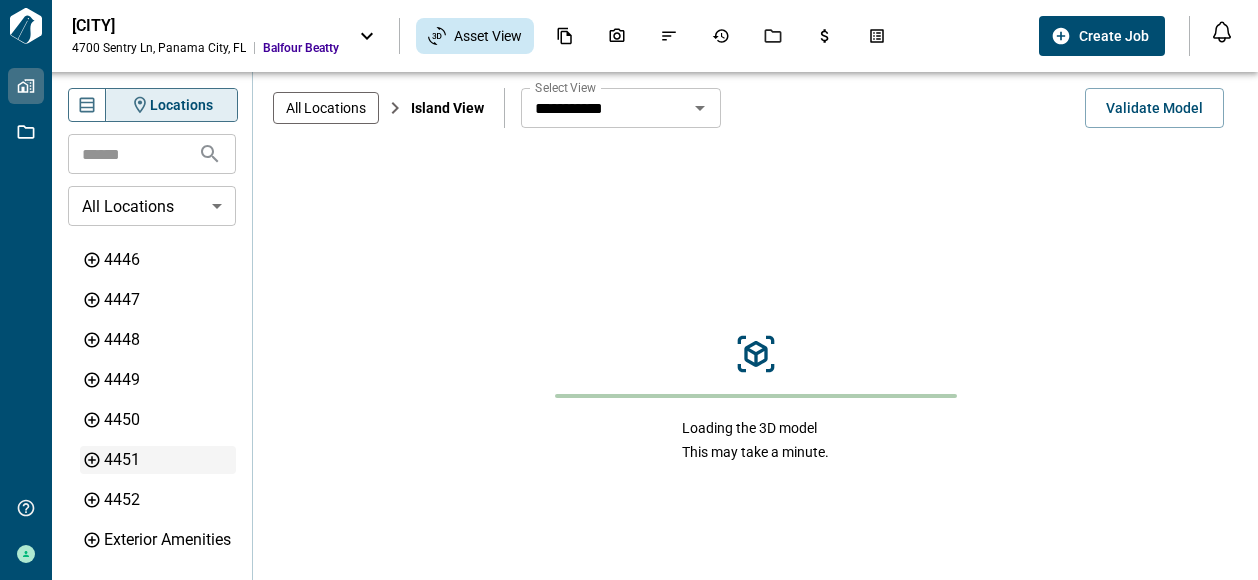 scroll, scrollTop: 1276, scrollLeft: 0, axis: vertical 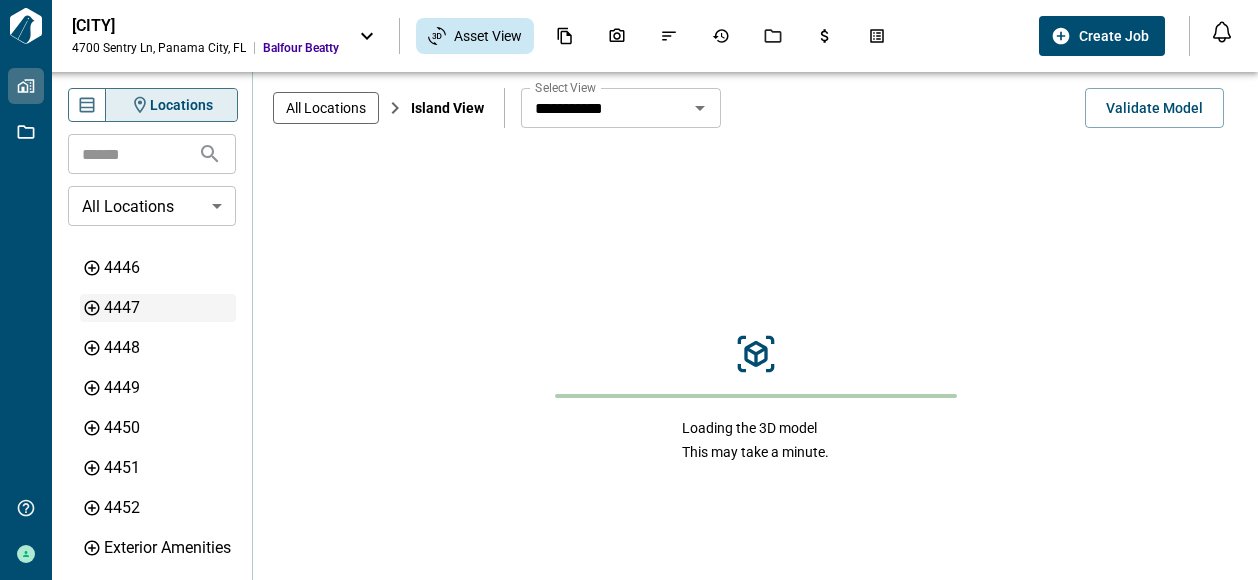 click on "4447" at bounding box center [168, 308] 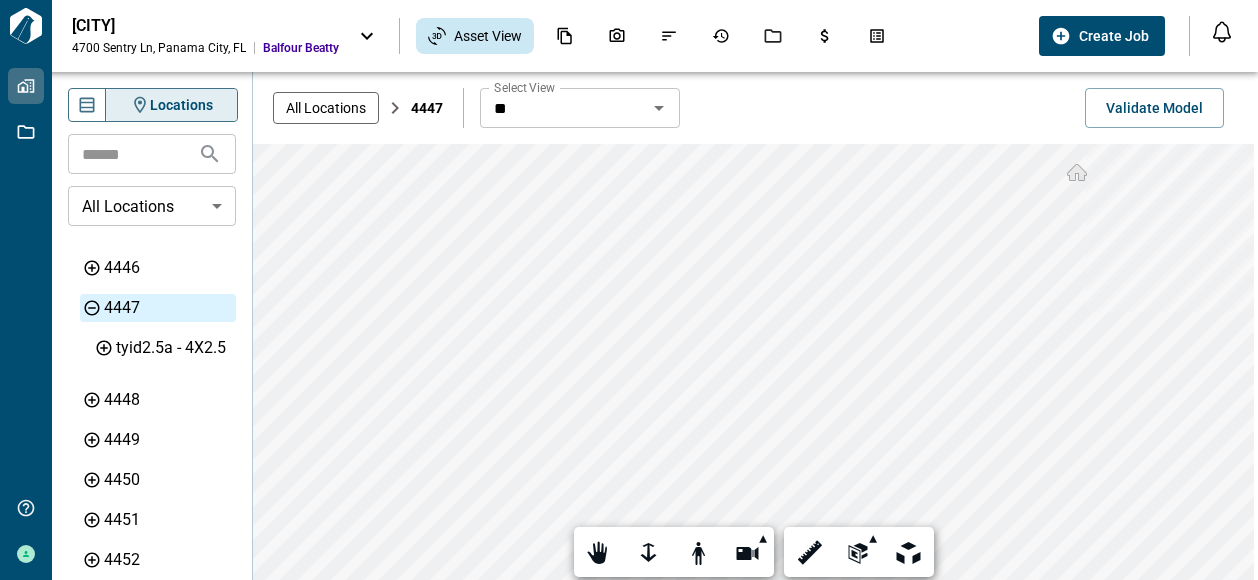 click 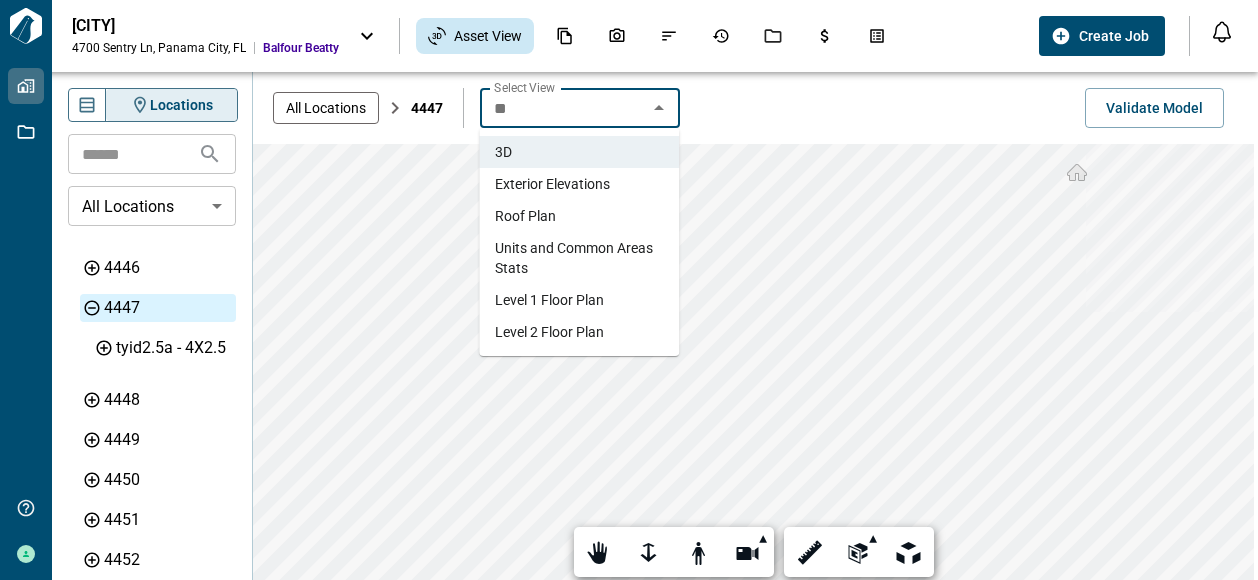 click on "Exterior Elevations" at bounding box center [552, 184] 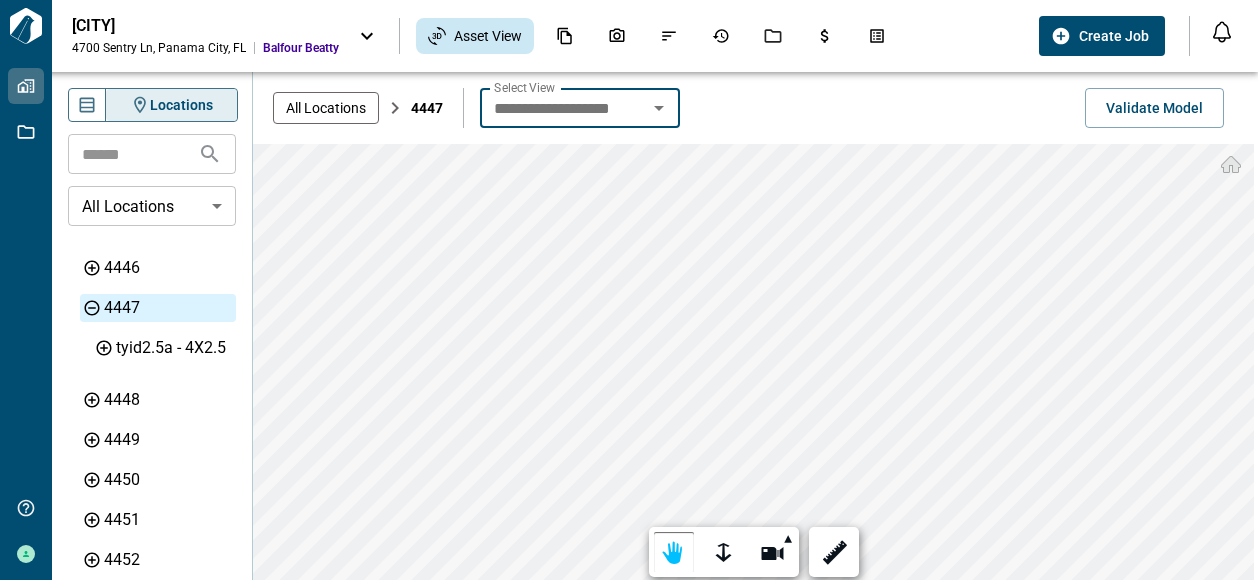 click 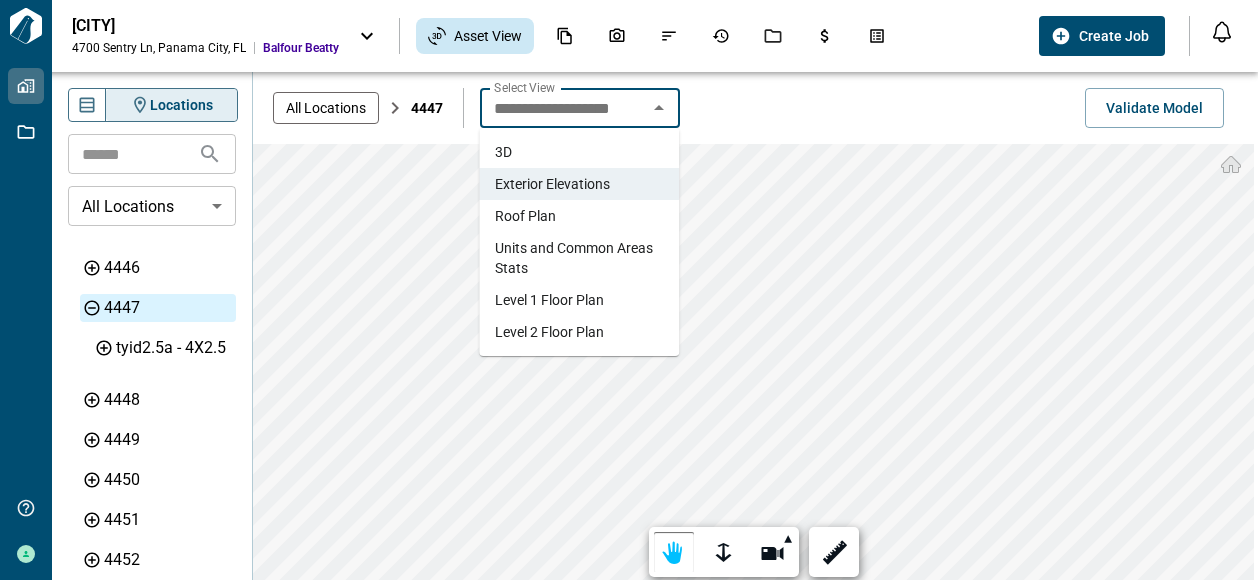 click on "Level 1 Floor Plan" at bounding box center (549, 300) 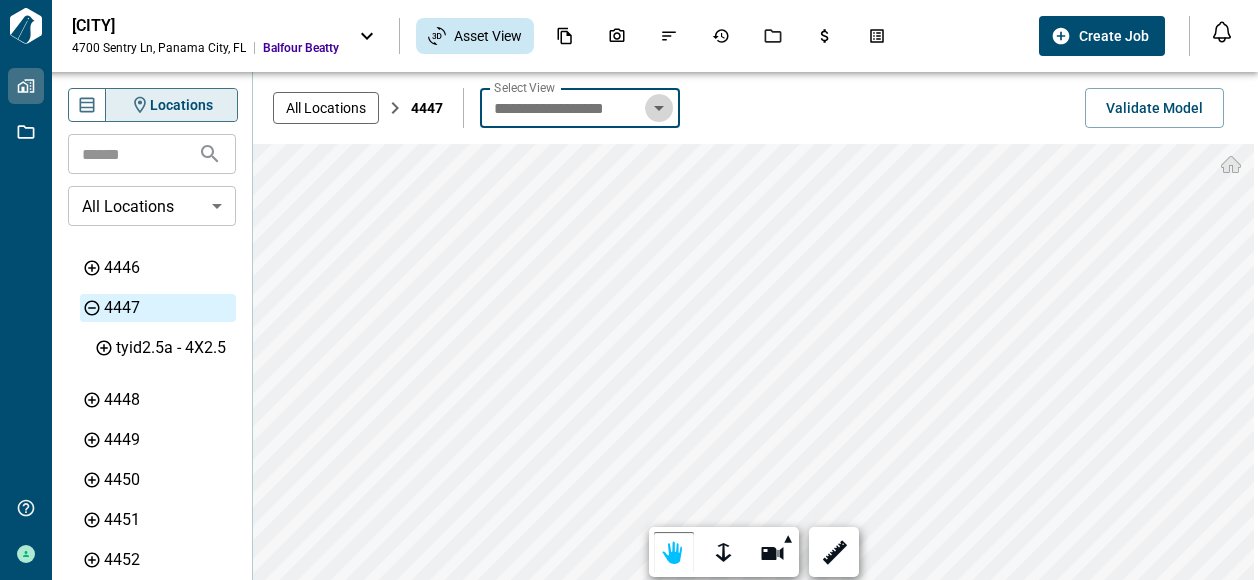 click 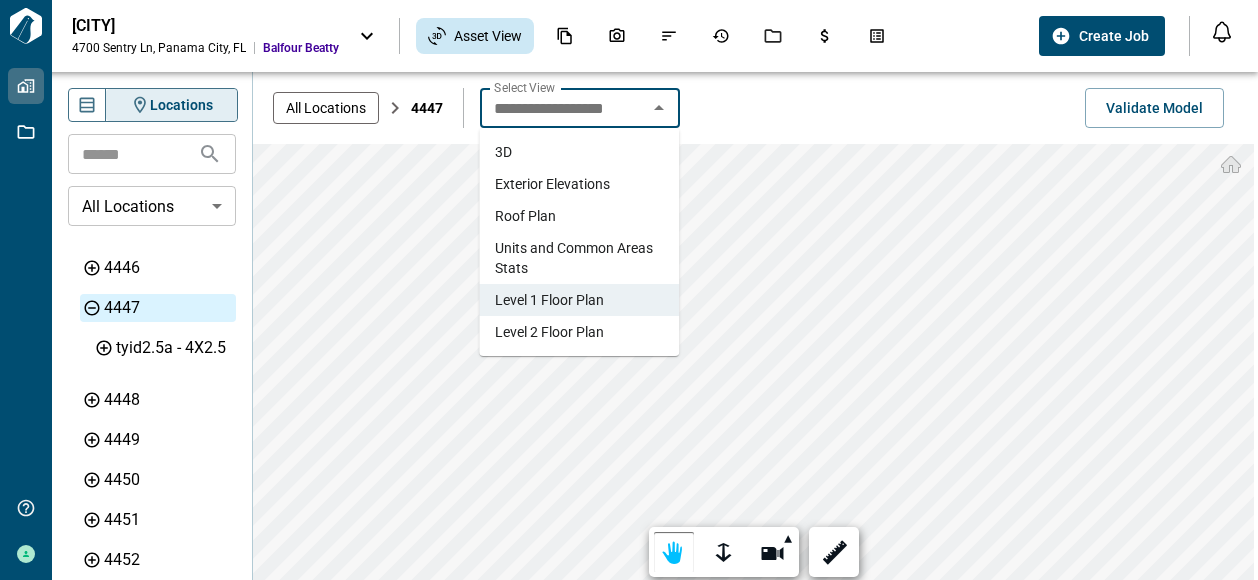 click on "Level 2 Floor Plan" at bounding box center [549, 332] 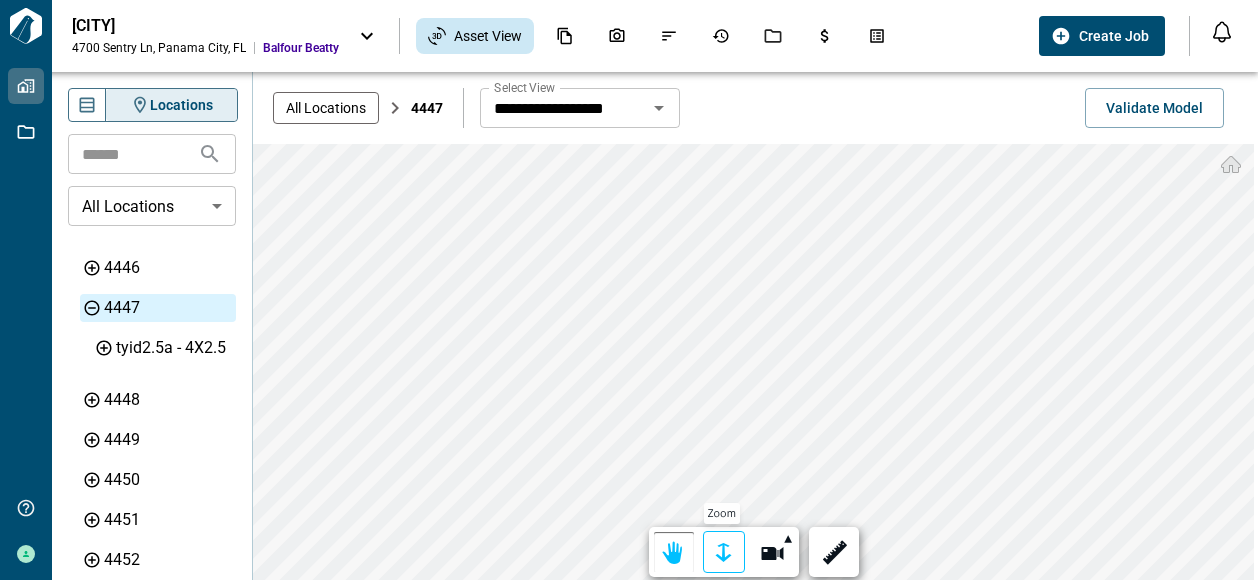 click at bounding box center [724, 553] 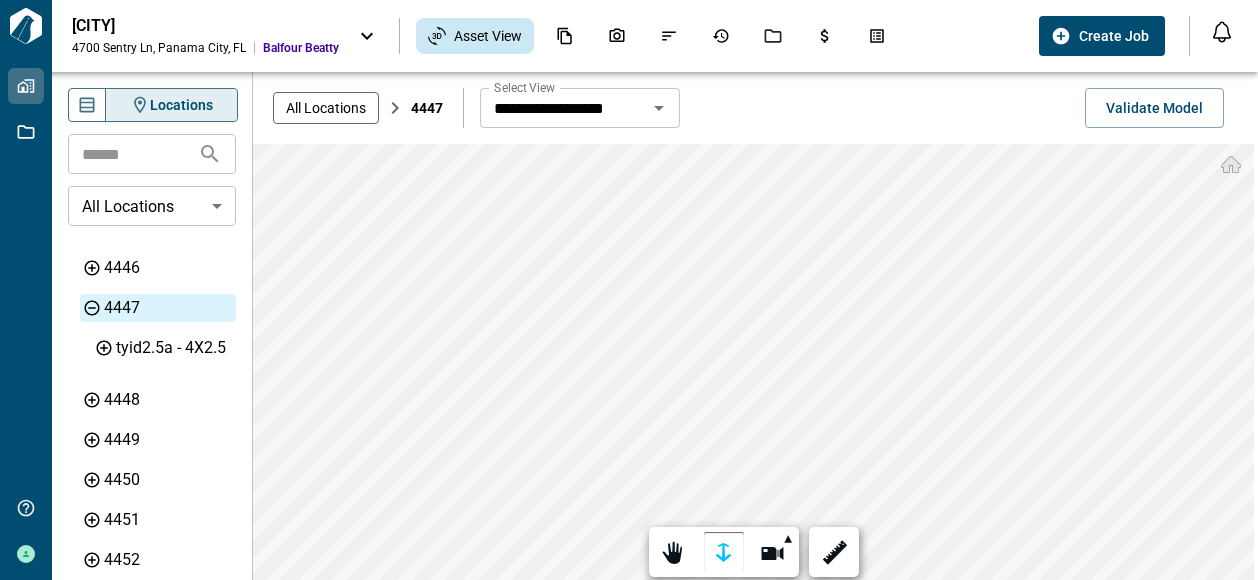 click 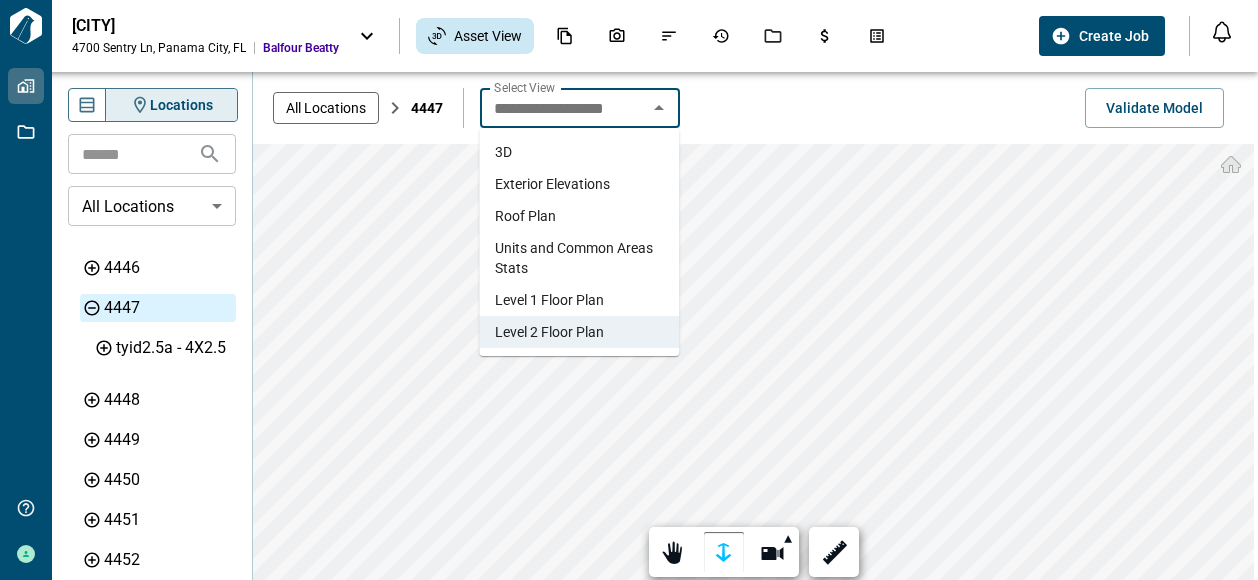 click on "Level 1 Floor Plan" at bounding box center (549, 300) 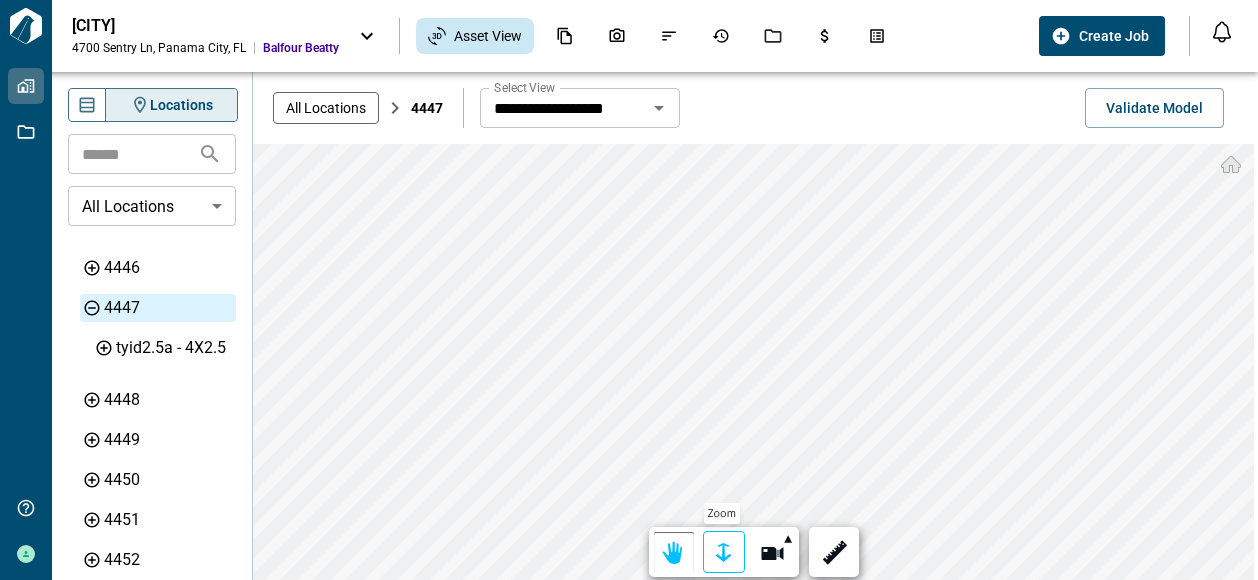 click at bounding box center [724, 553] 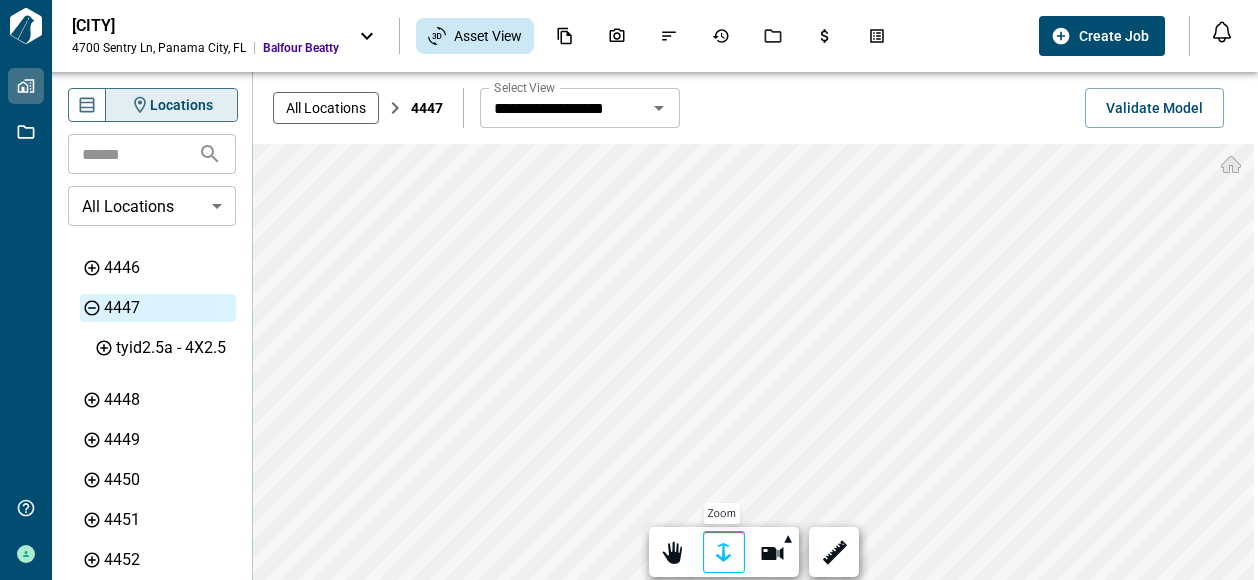 click at bounding box center [724, 553] 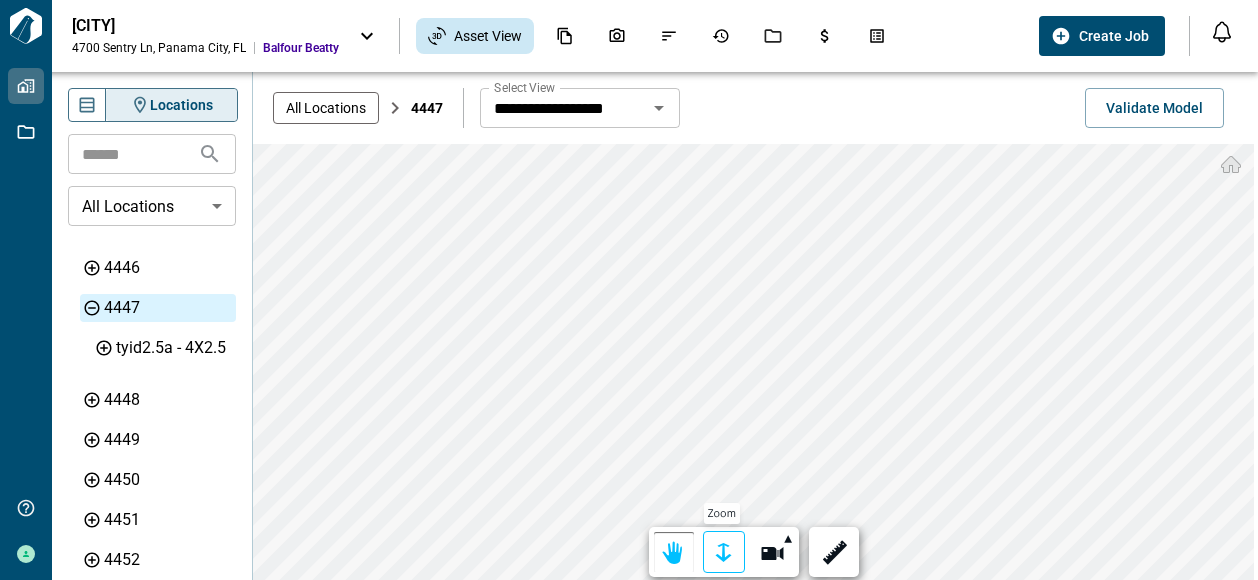 click at bounding box center (724, 553) 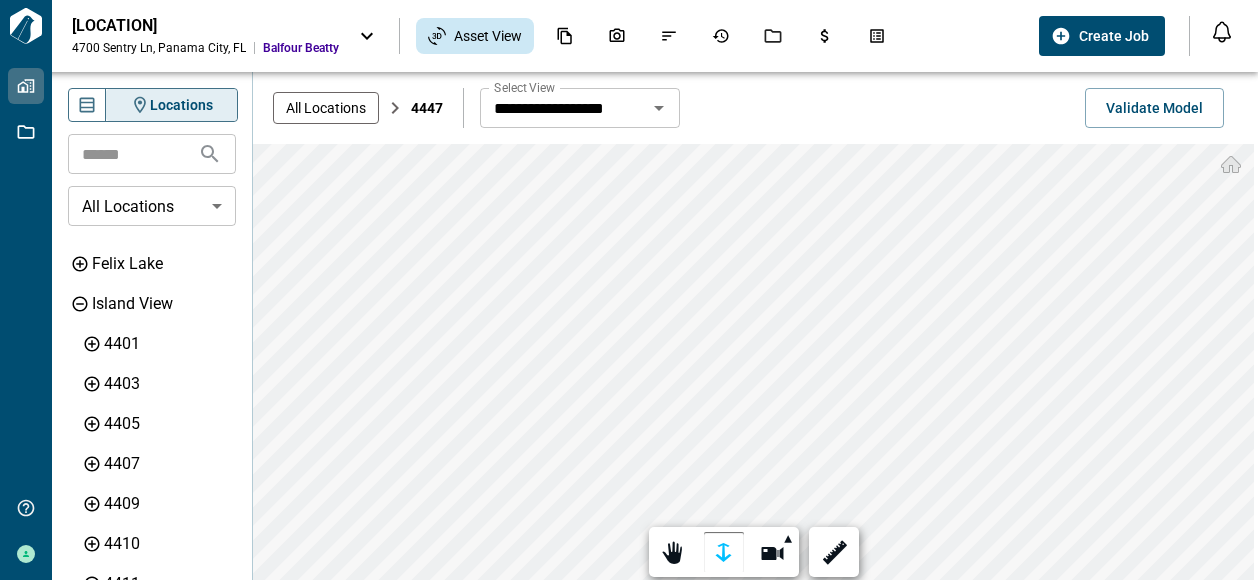 scroll, scrollTop: 0, scrollLeft: 0, axis: both 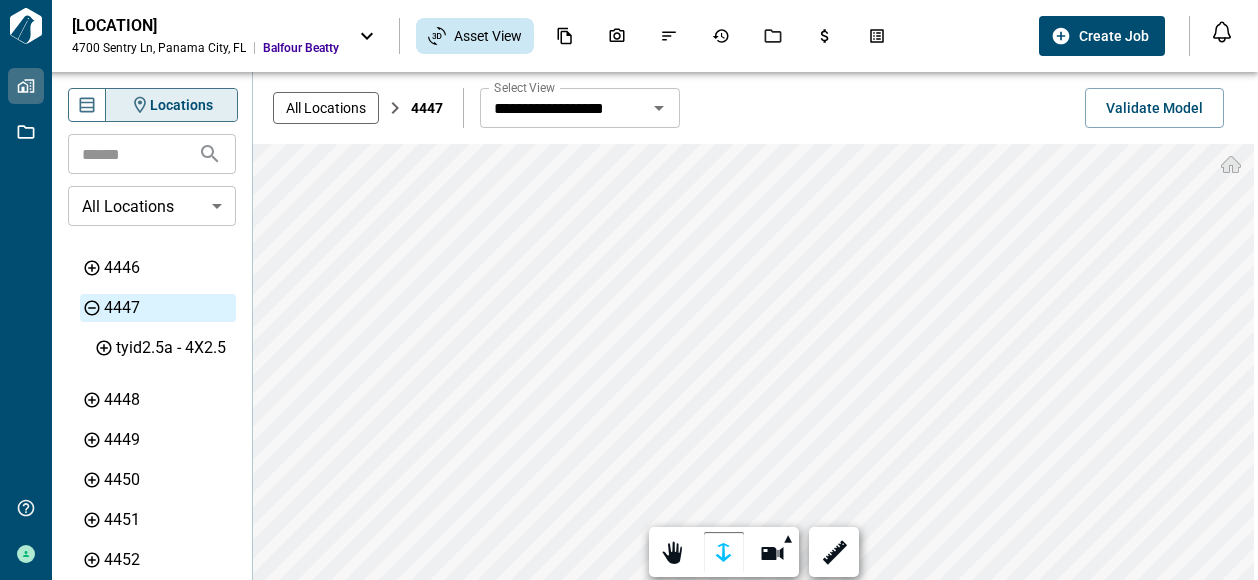 click 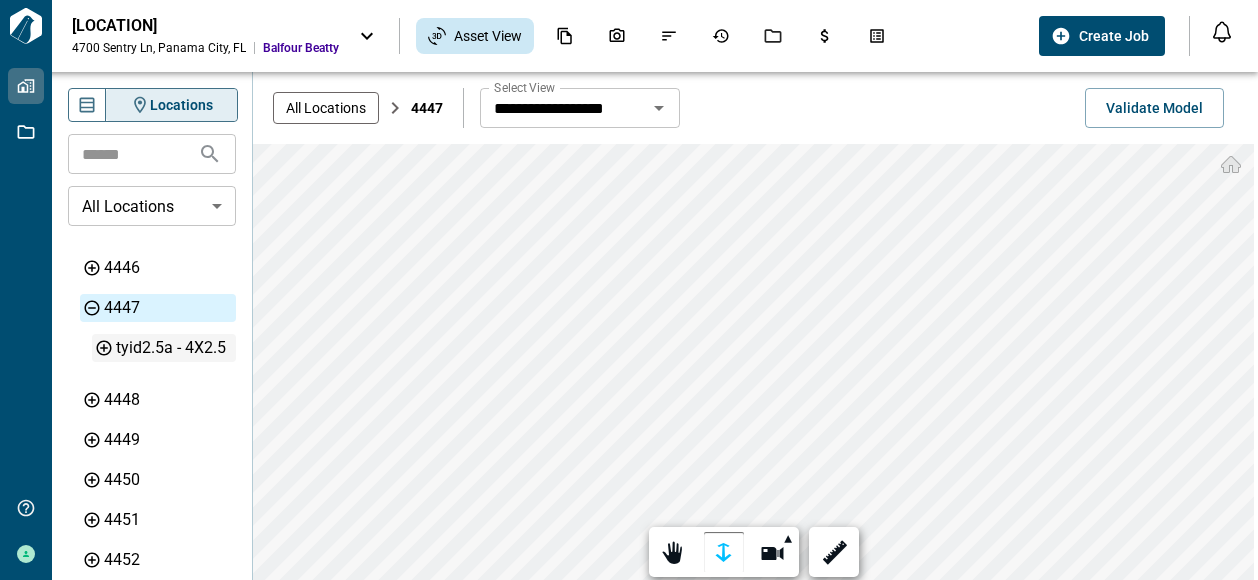 click on "tyid2.5a - 4X2.5" at bounding box center [174, 348] 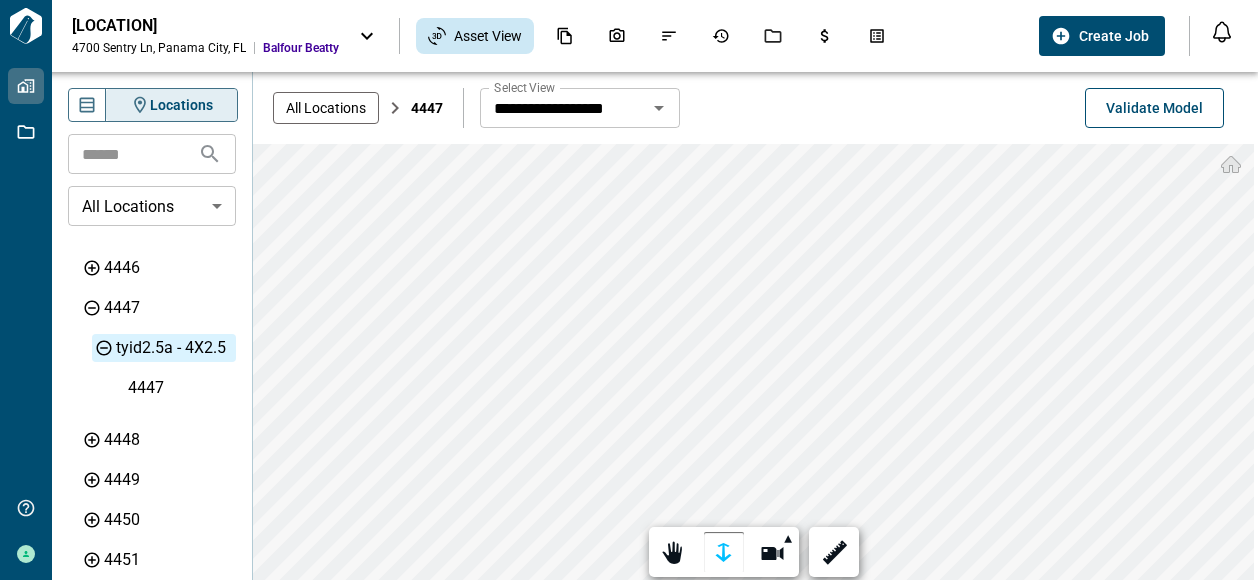 click on "Validate Model" at bounding box center [1154, 108] 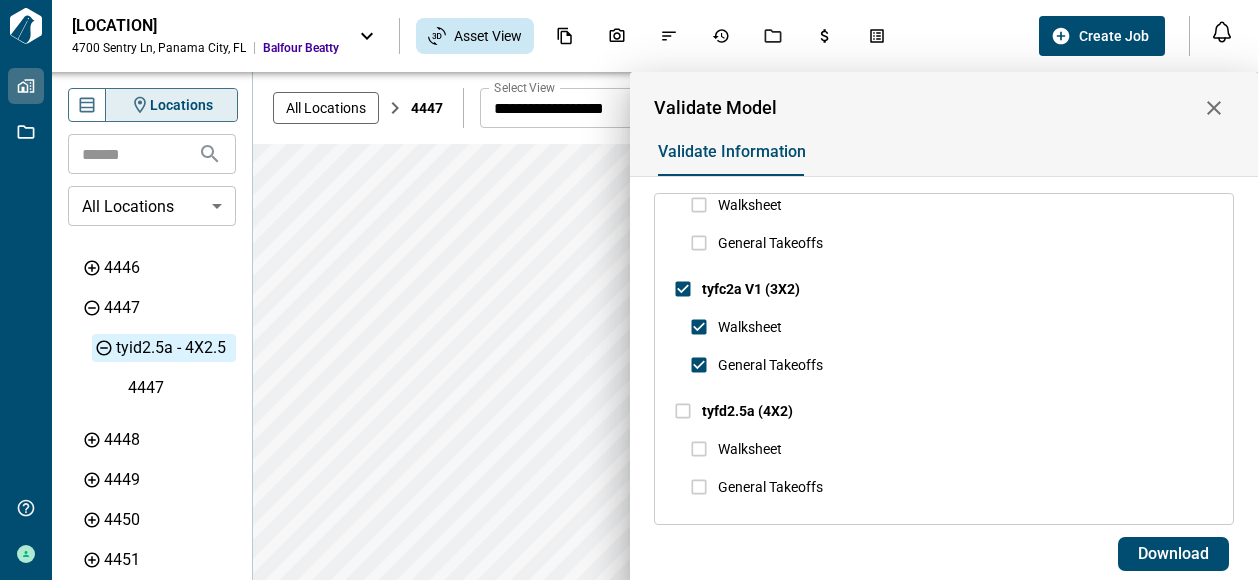 scroll, scrollTop: 2509, scrollLeft: 0, axis: vertical 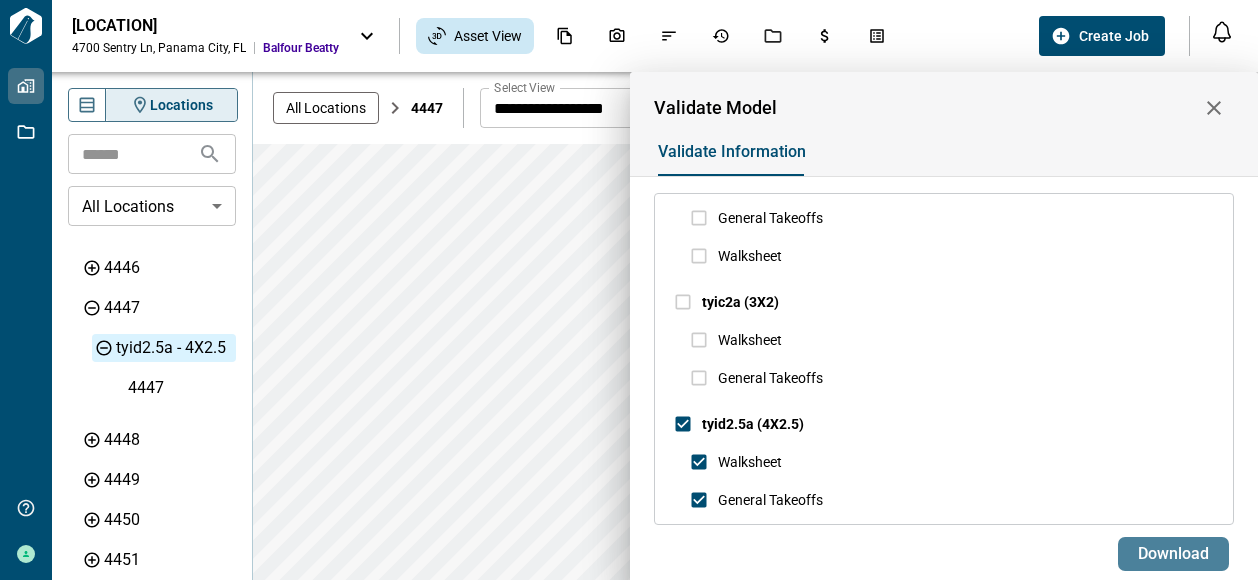 click on "Download" at bounding box center (1173, 554) 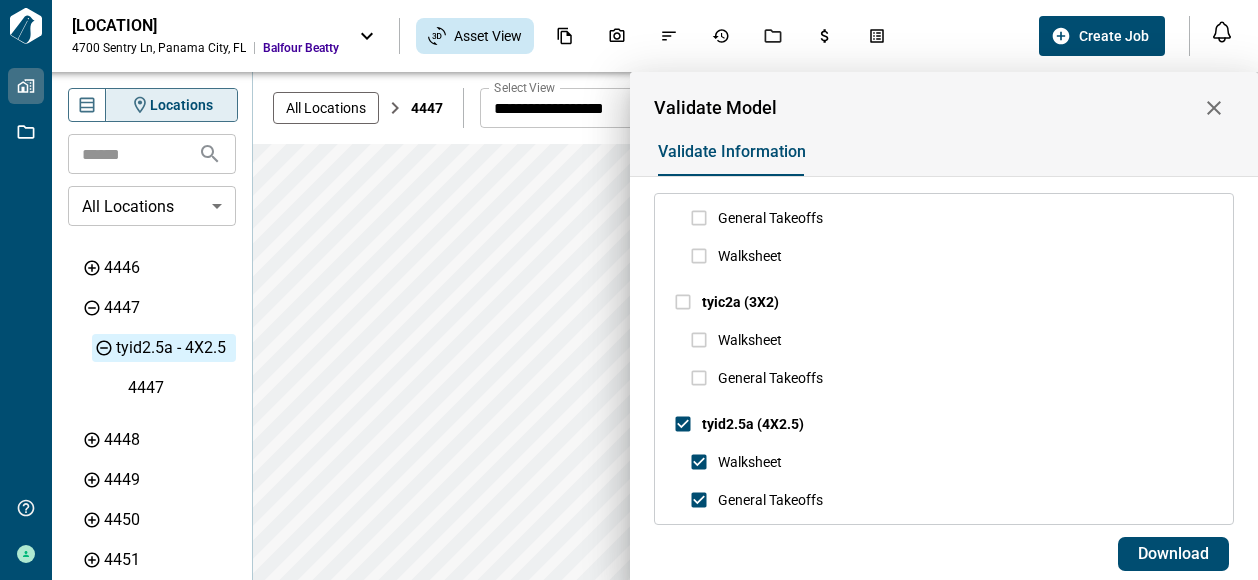 click at bounding box center [629, 290] 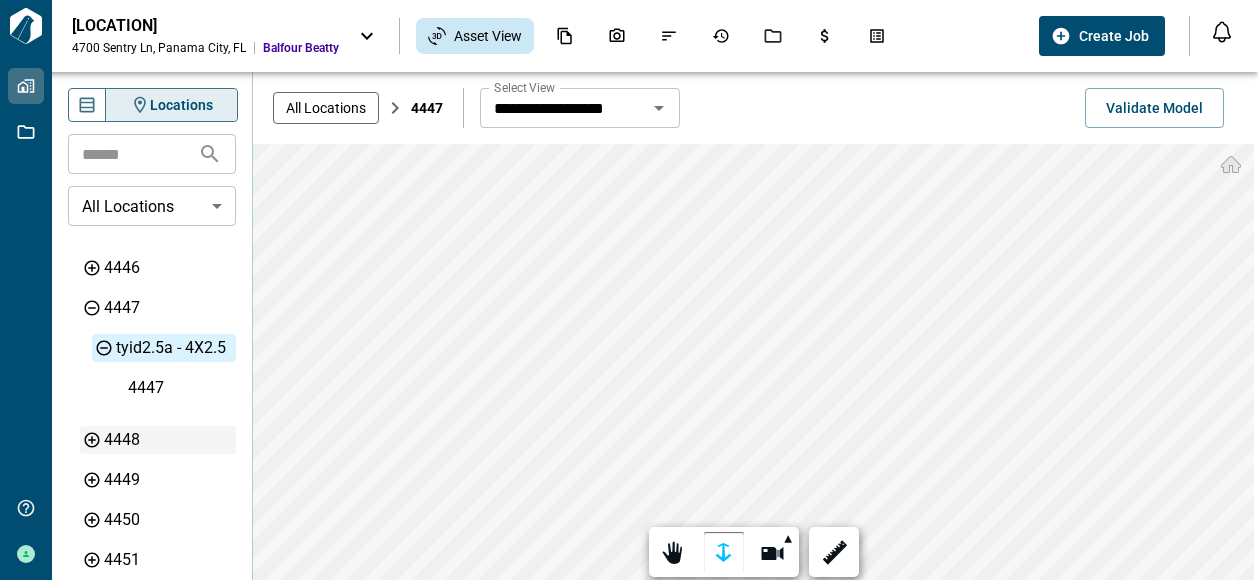 click on "4448" at bounding box center (168, 440) 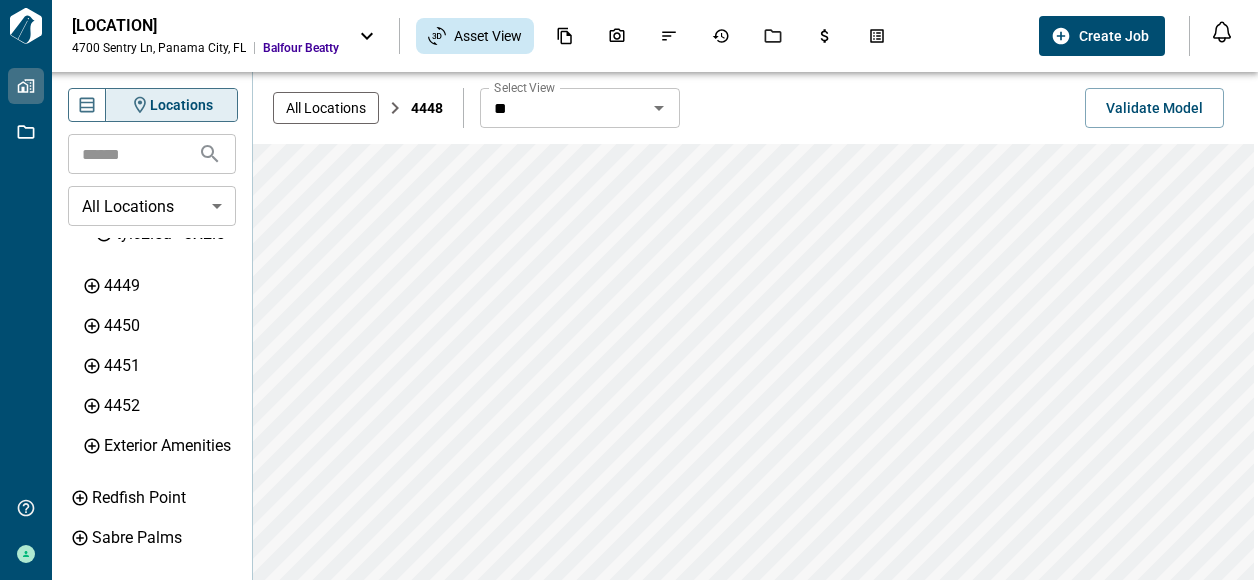 scroll, scrollTop: 1453, scrollLeft: 0, axis: vertical 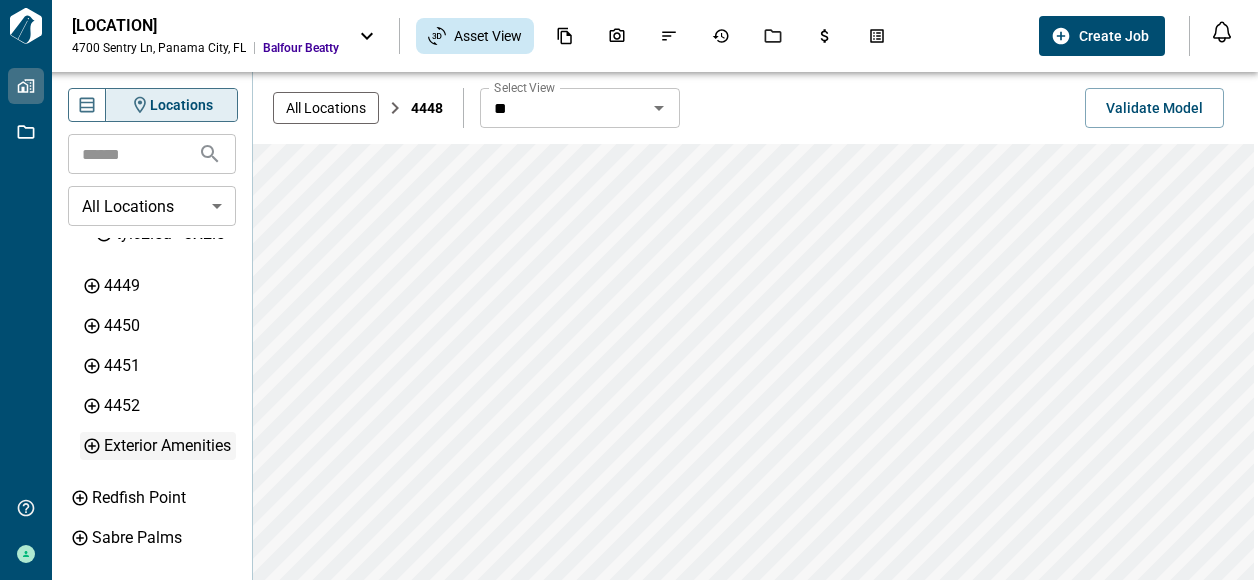click on "Exterior Amenities" at bounding box center (168, 446) 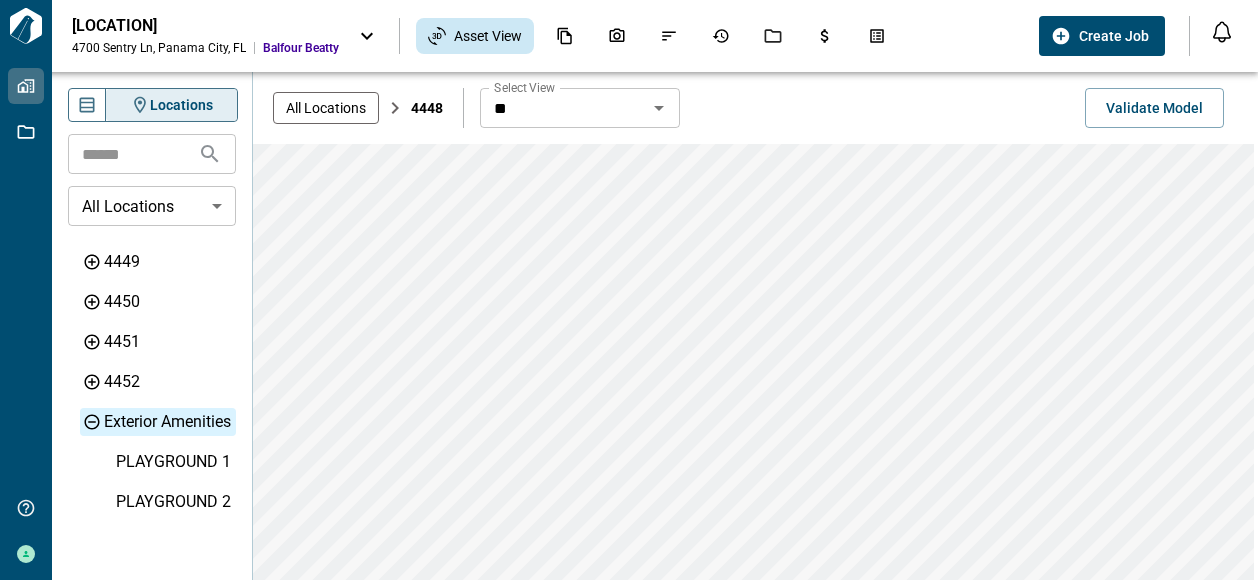 scroll, scrollTop: 1401, scrollLeft: 0, axis: vertical 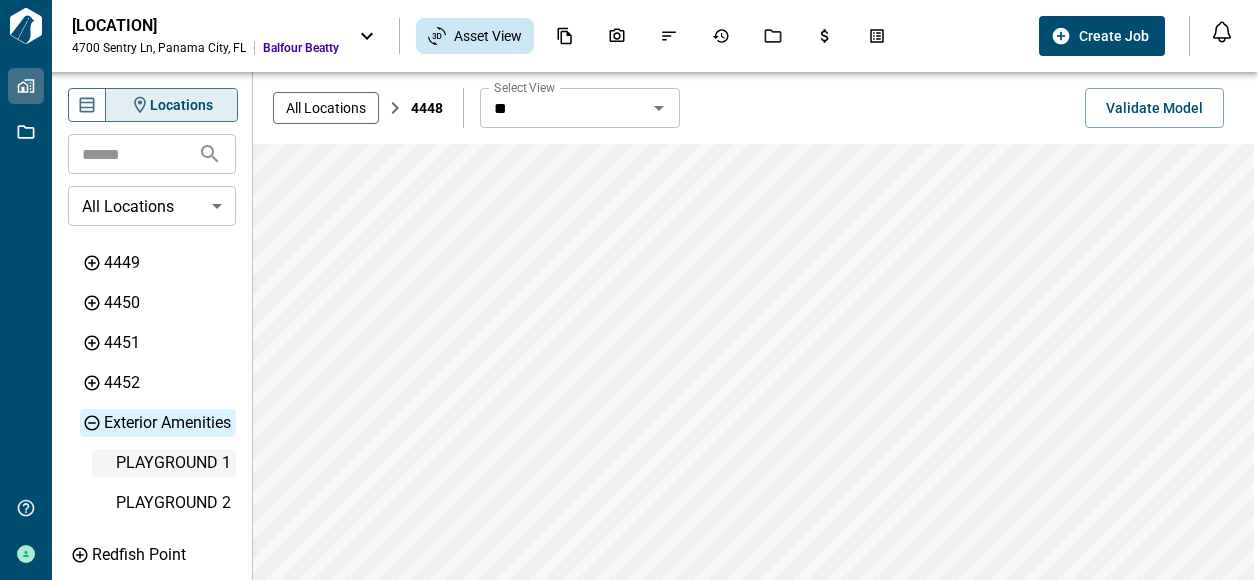 click on "PLAYGROUND 1" at bounding box center [174, 463] 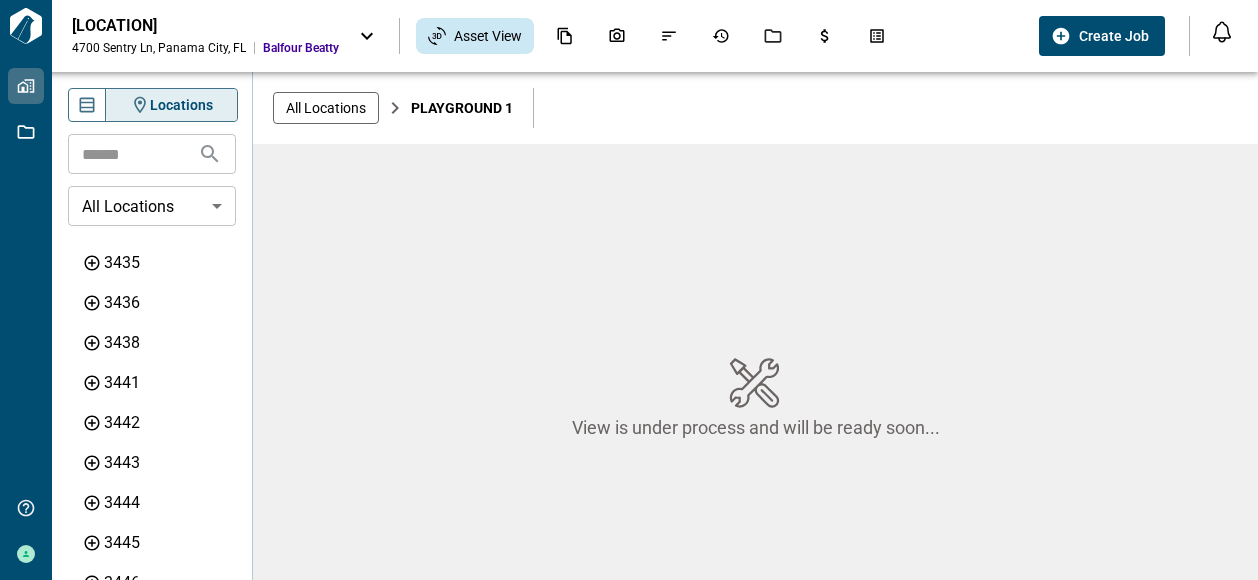 scroll, scrollTop: 1459, scrollLeft: 0, axis: vertical 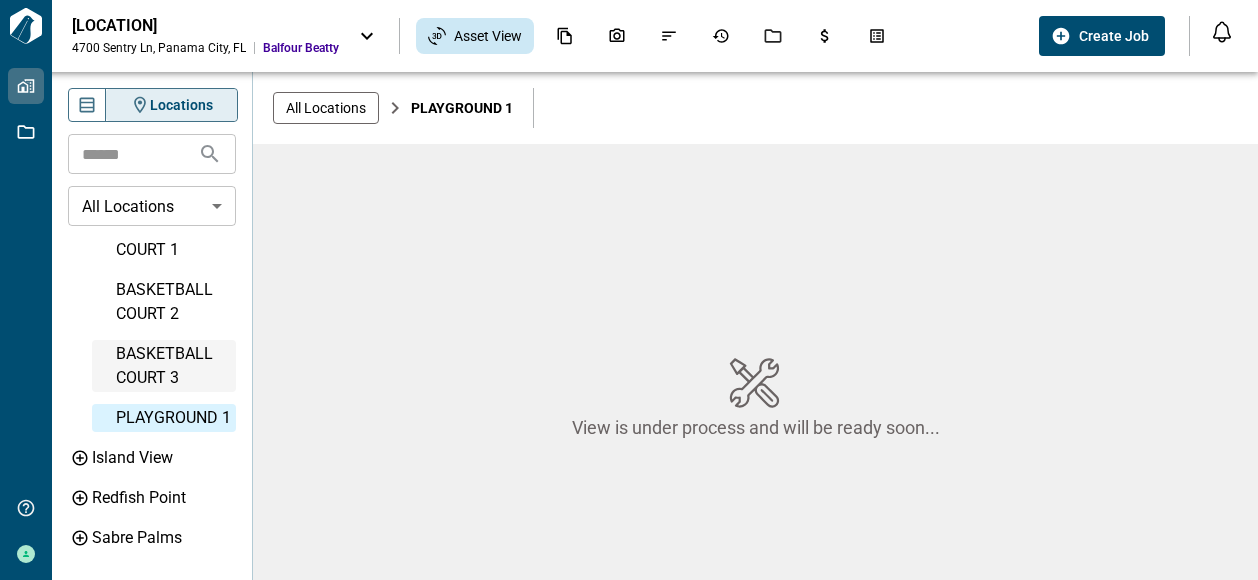 click on "BASKETBALL COURT 3" at bounding box center (174, 366) 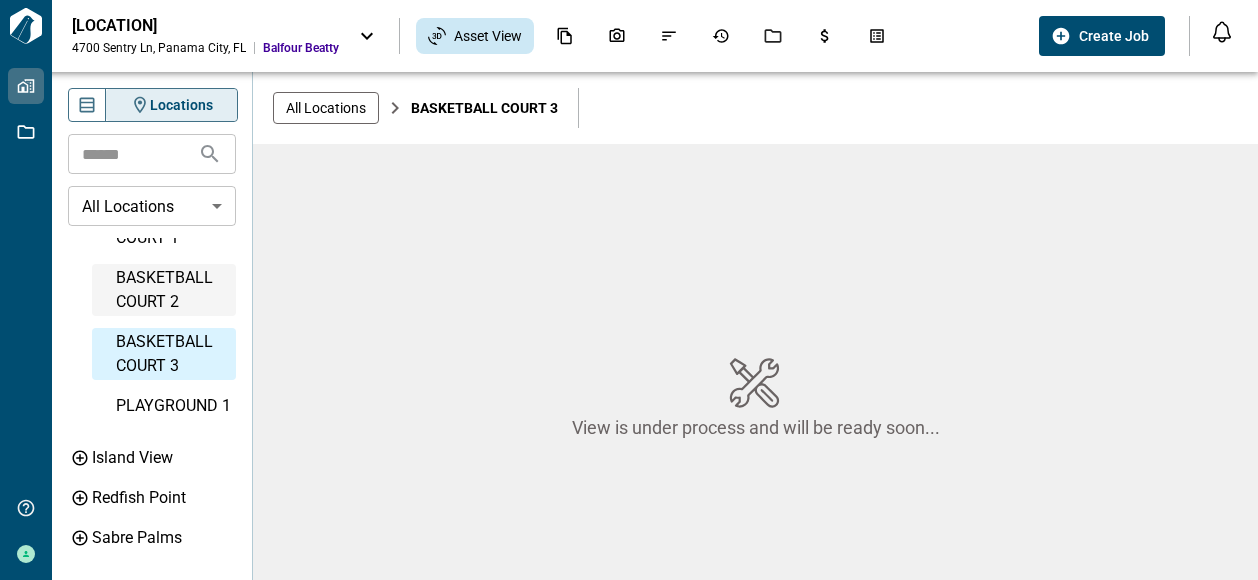 click on "BASKETBALL COURT 2" at bounding box center [174, 290] 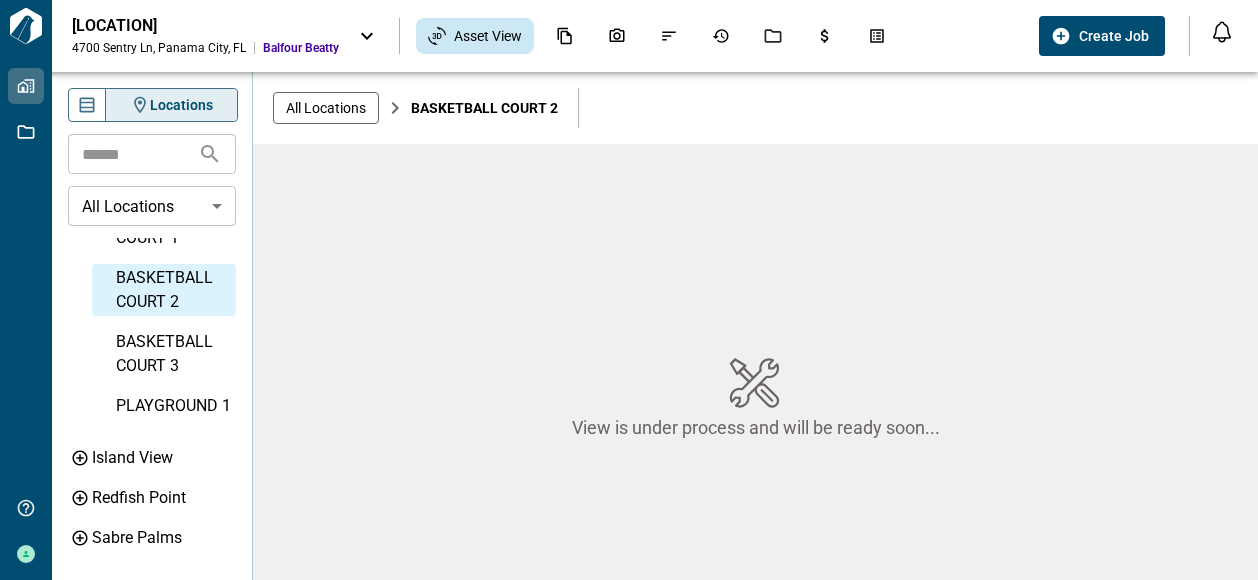 scroll, scrollTop: 5365, scrollLeft: 0, axis: vertical 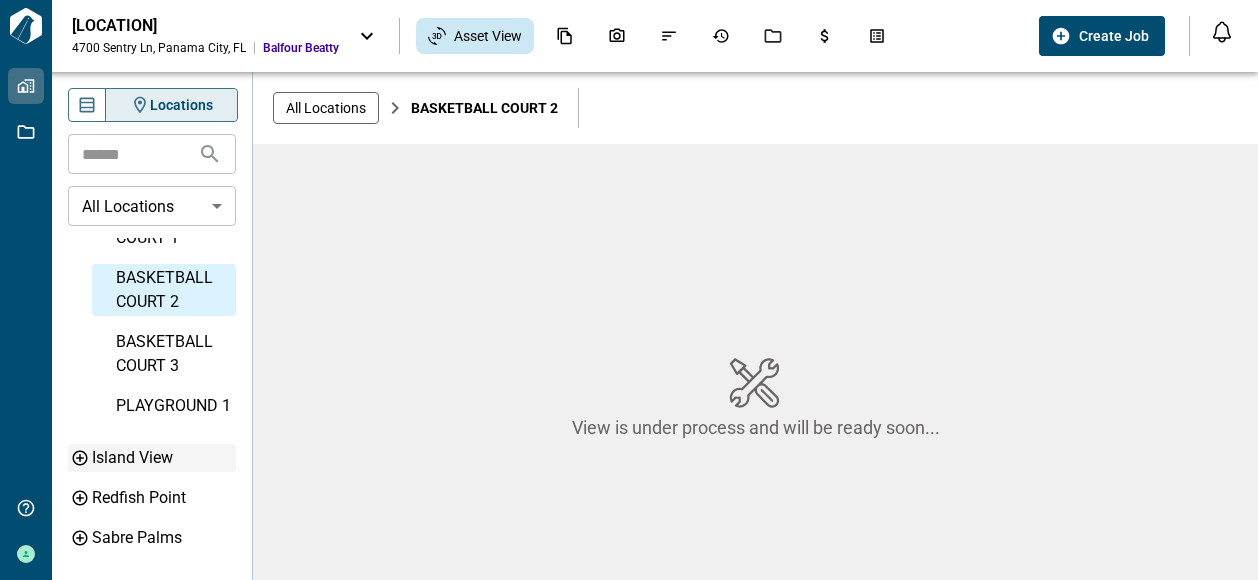 click on "Island View" at bounding box center [162, 458] 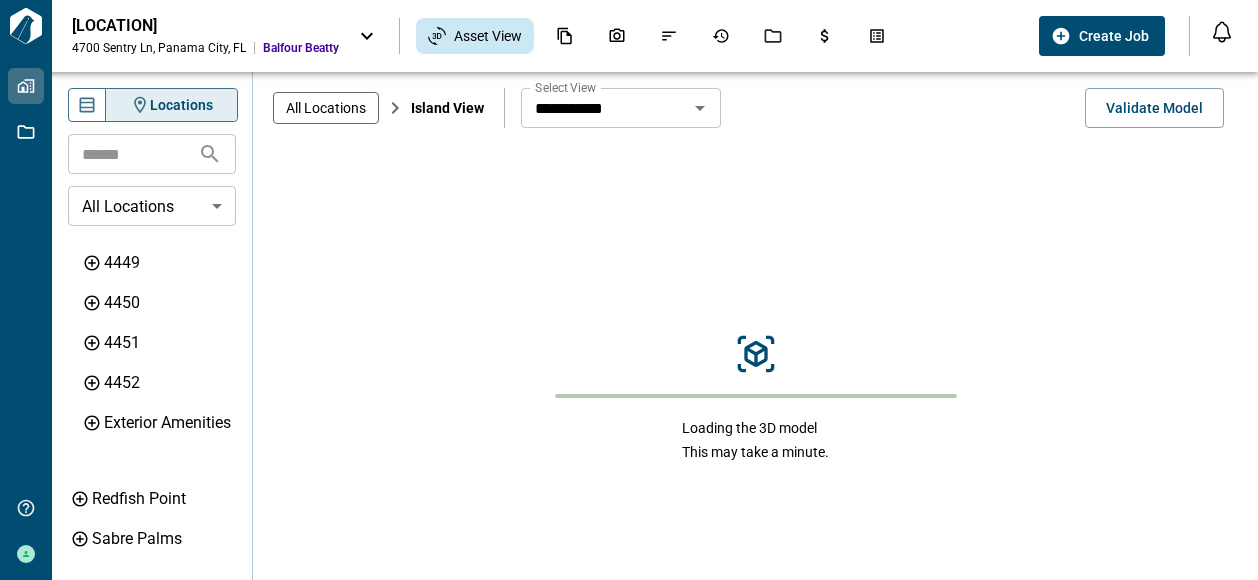 scroll, scrollTop: 1401, scrollLeft: 0, axis: vertical 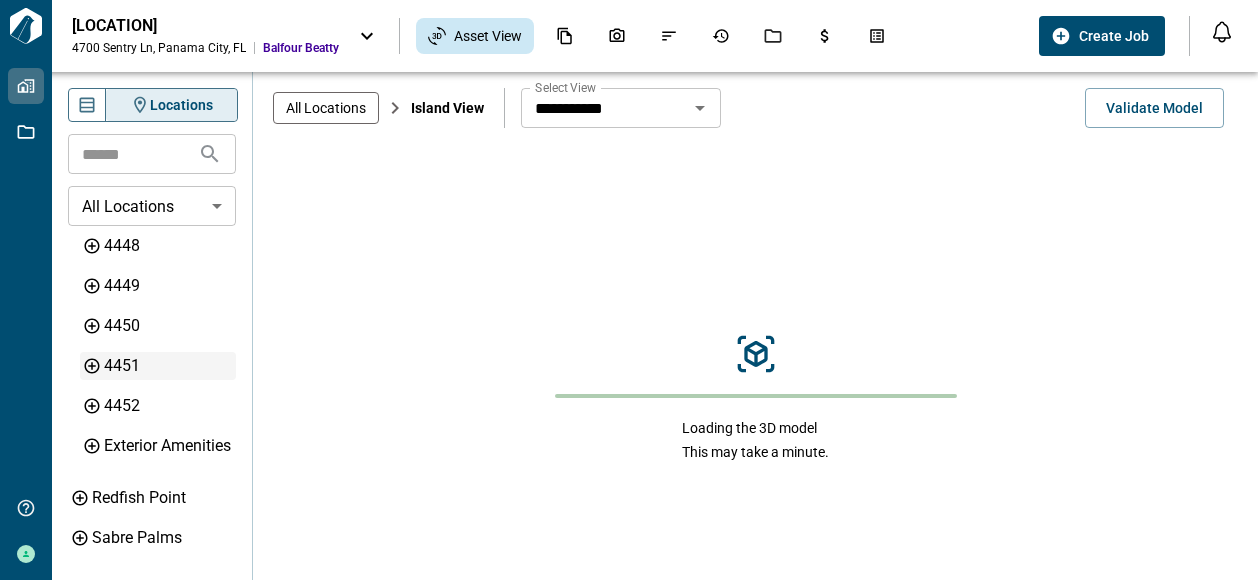 click on "4451" at bounding box center (168, 366) 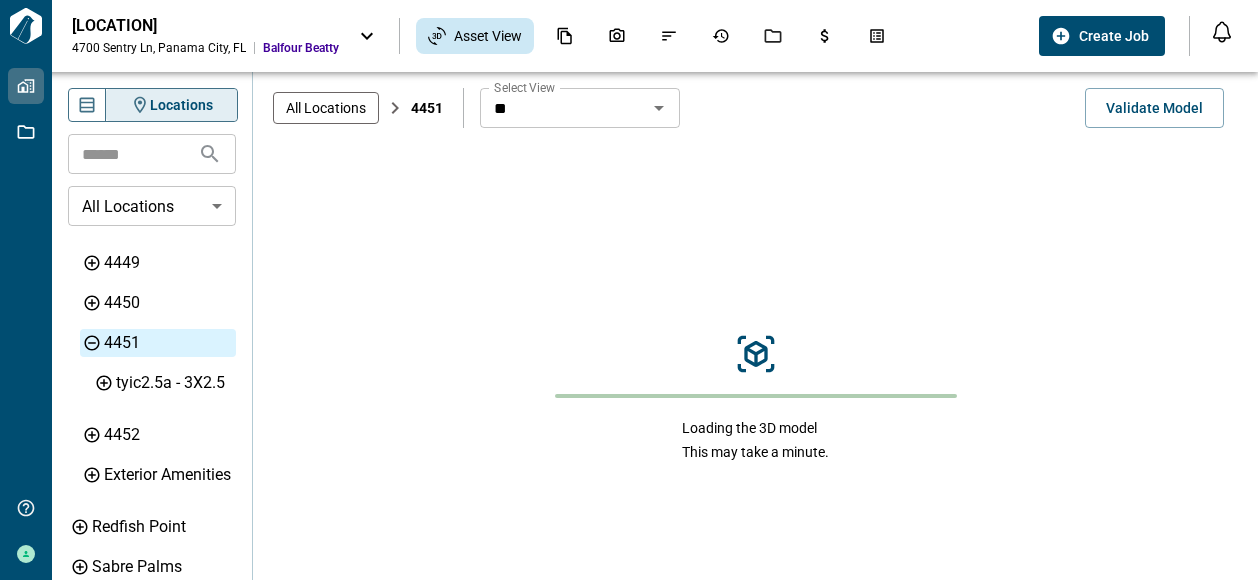 click 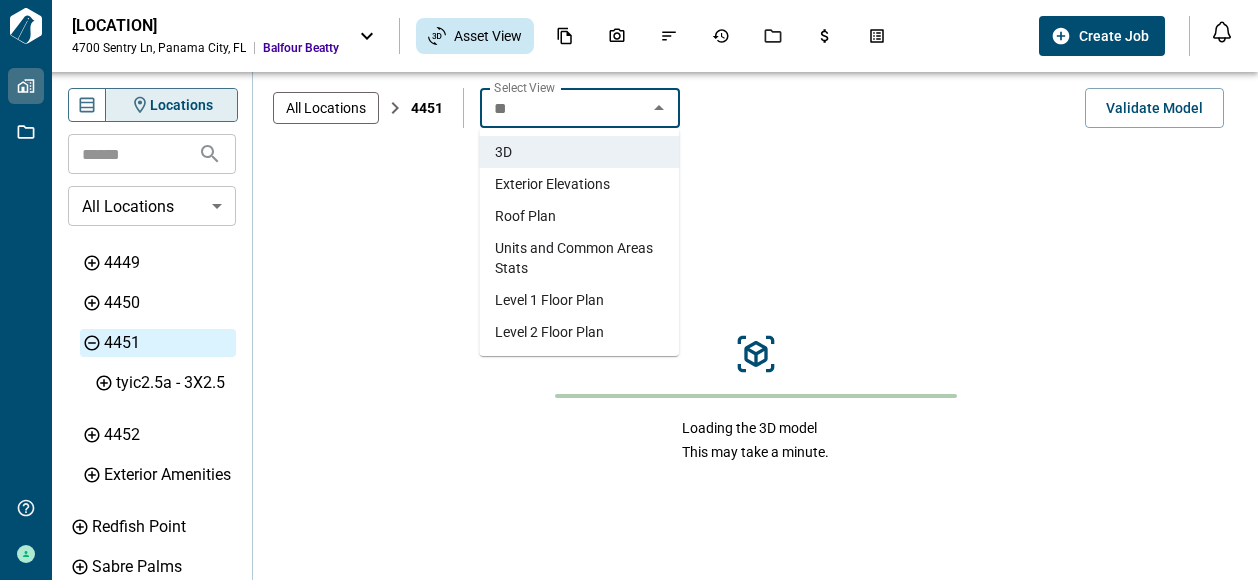 click on "Exterior Elevations" at bounding box center [552, 184] 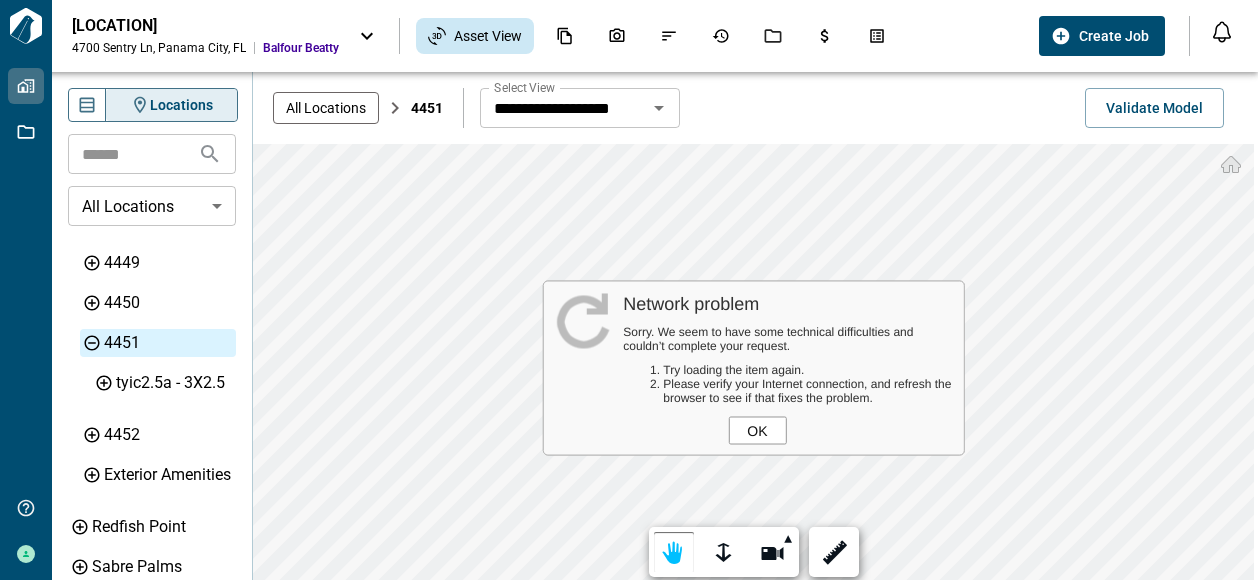 click on "OK" at bounding box center [757, 431] 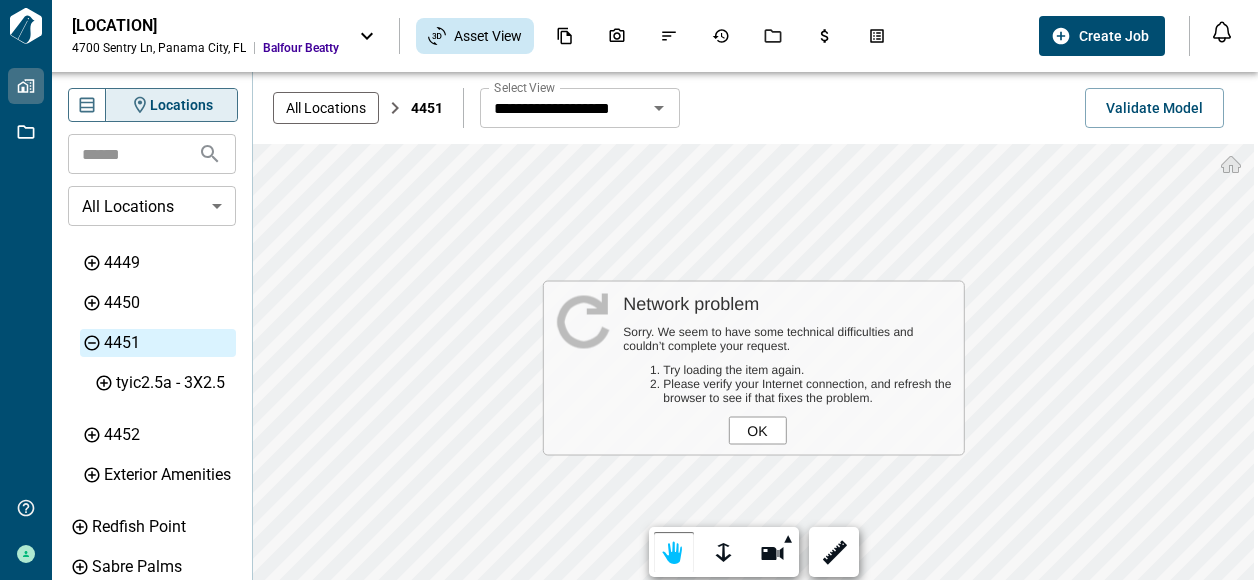 click on "OK" at bounding box center (757, 431) 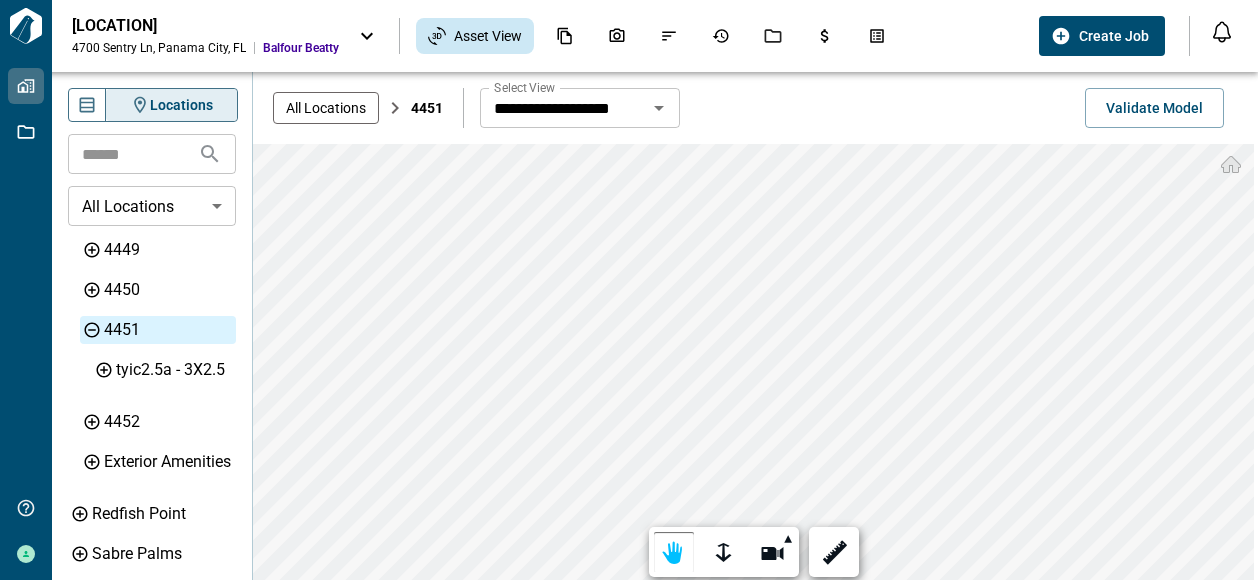 scroll, scrollTop: 1453, scrollLeft: 0, axis: vertical 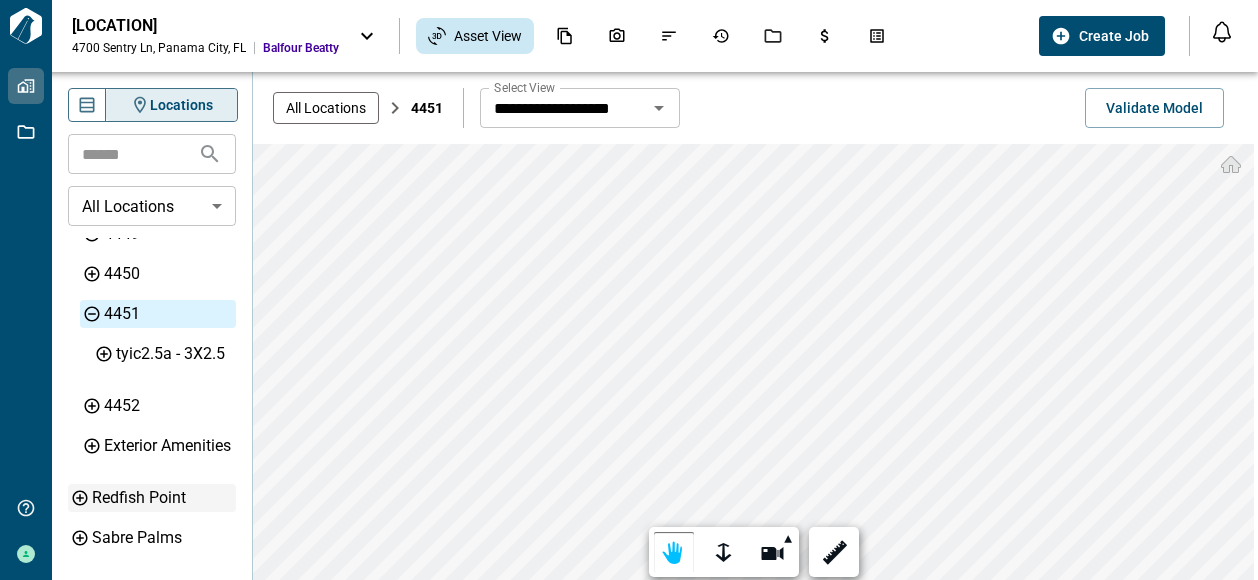 click on "Redfish Point" at bounding box center (162, 498) 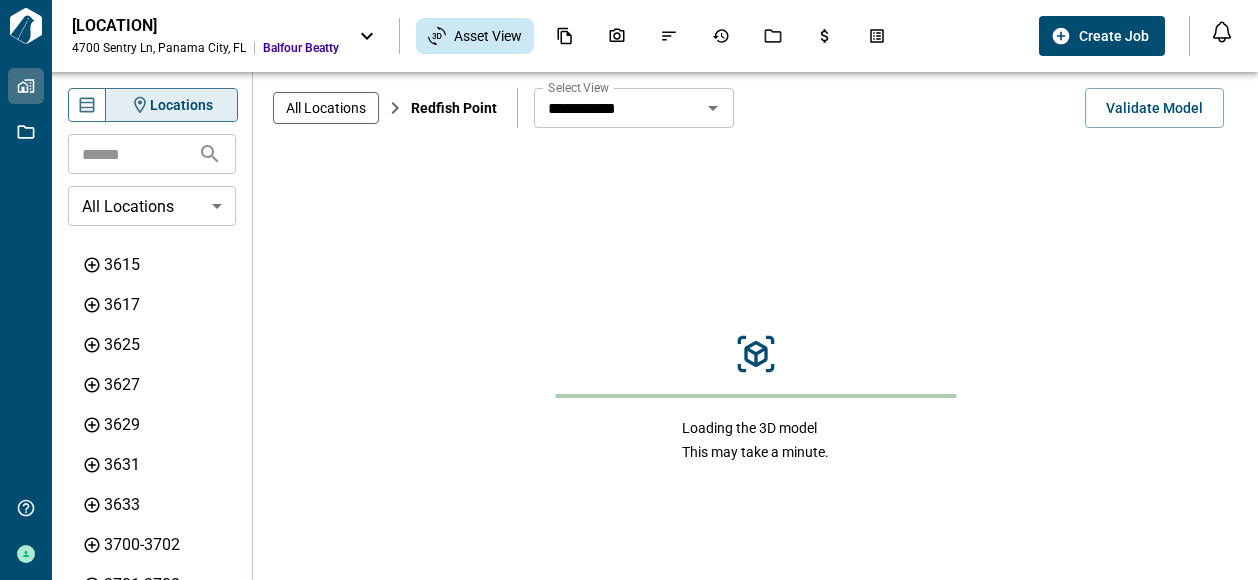 scroll, scrollTop: 187, scrollLeft: 0, axis: vertical 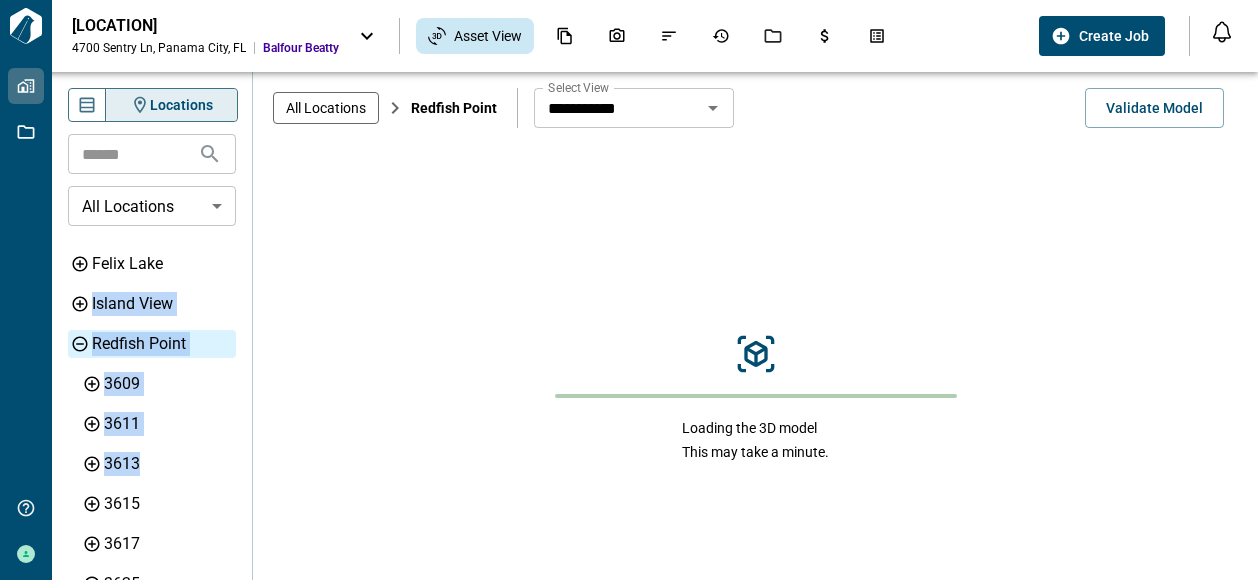 click on "Felix Lake Island View Redfish Point" at bounding box center (152, 409) 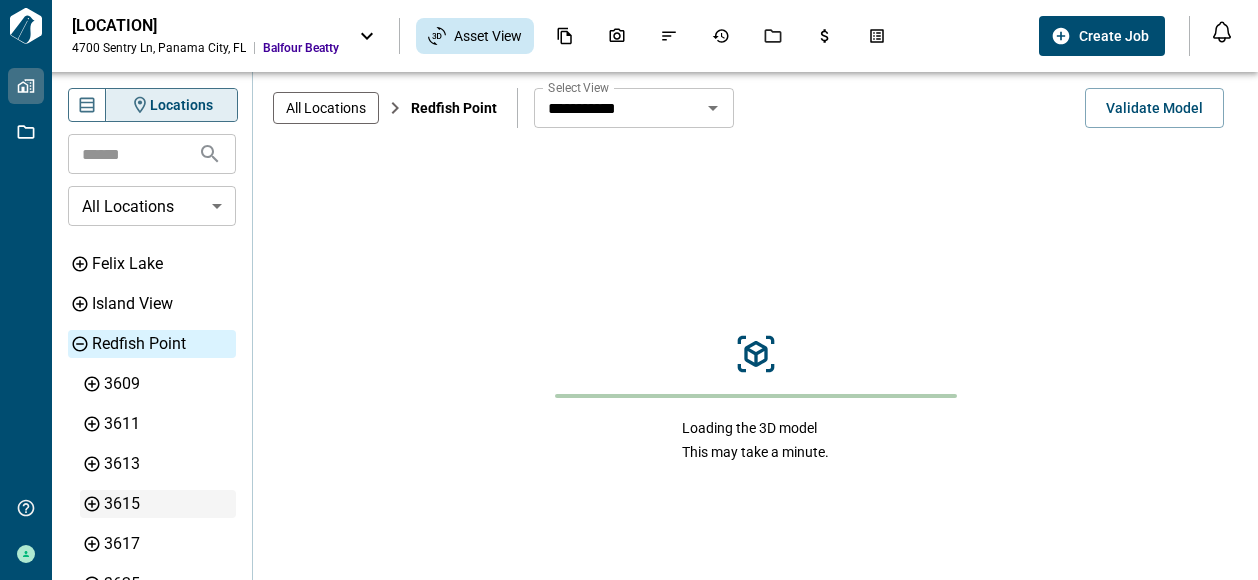 click on "3615" at bounding box center (168, 504) 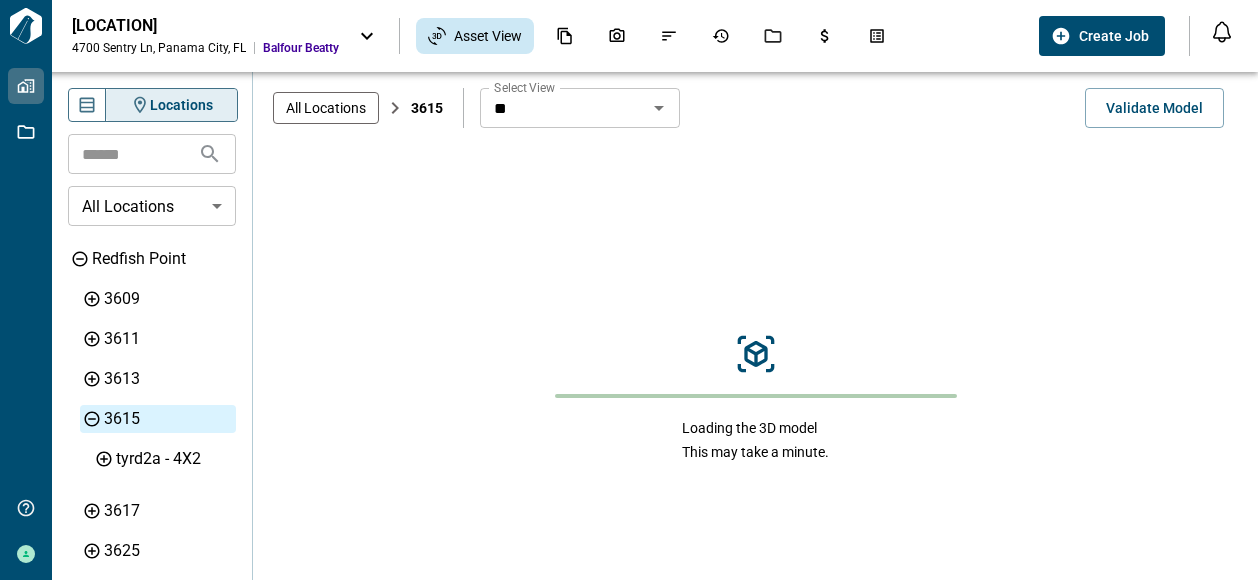 scroll, scrollTop: 0, scrollLeft: 0, axis: both 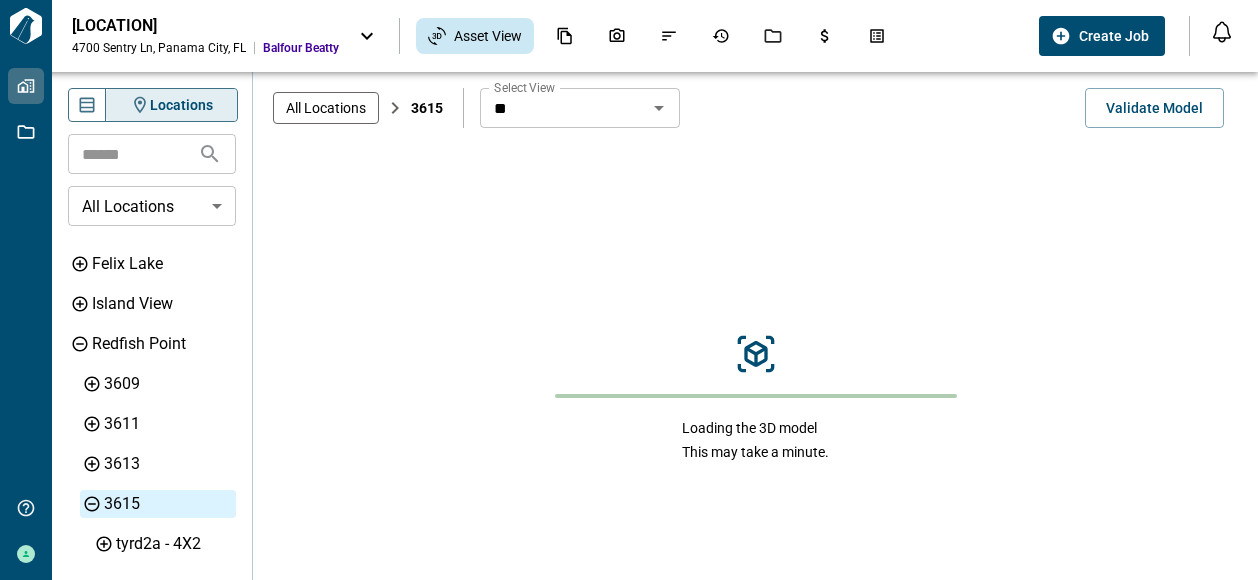 click 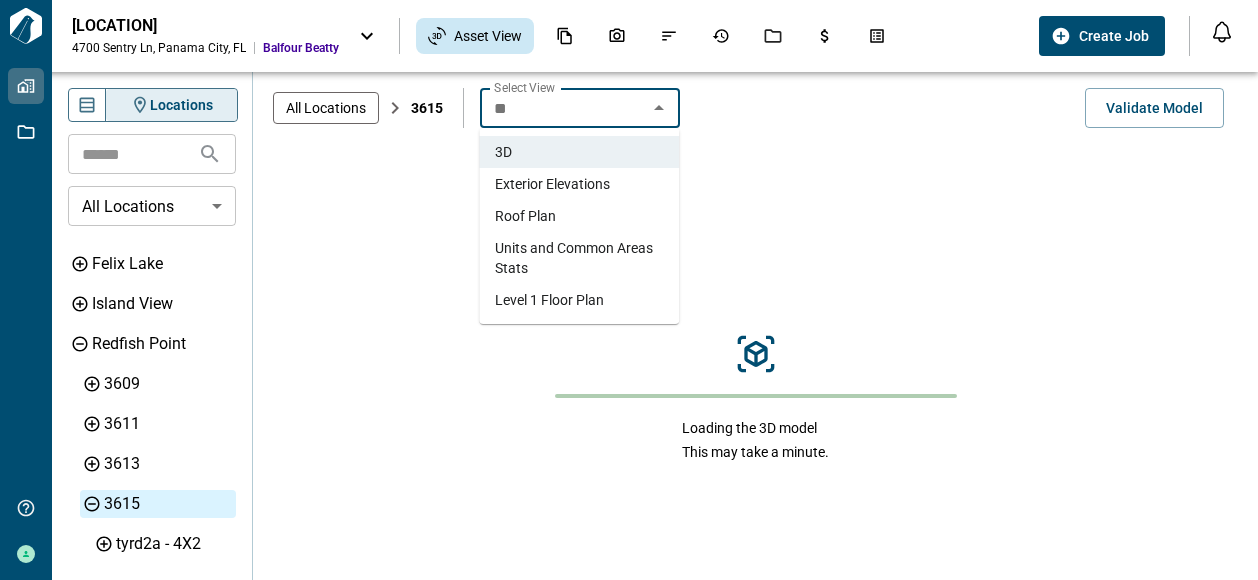 click on "Exterior Elevations" at bounding box center [552, 184] 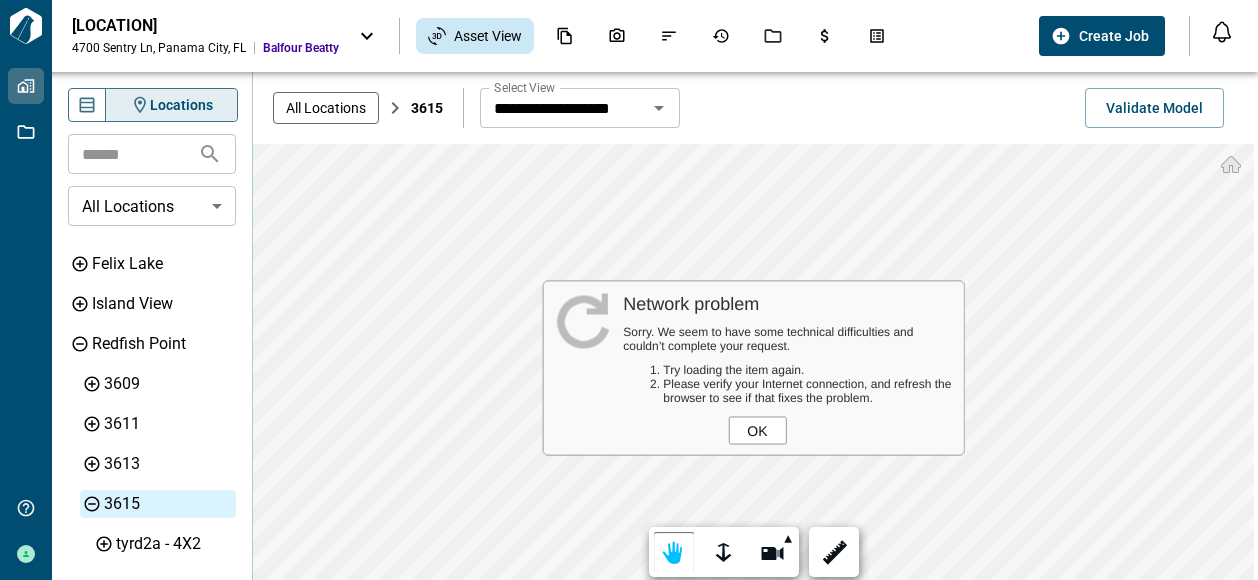 click on "OK" at bounding box center [757, 431] 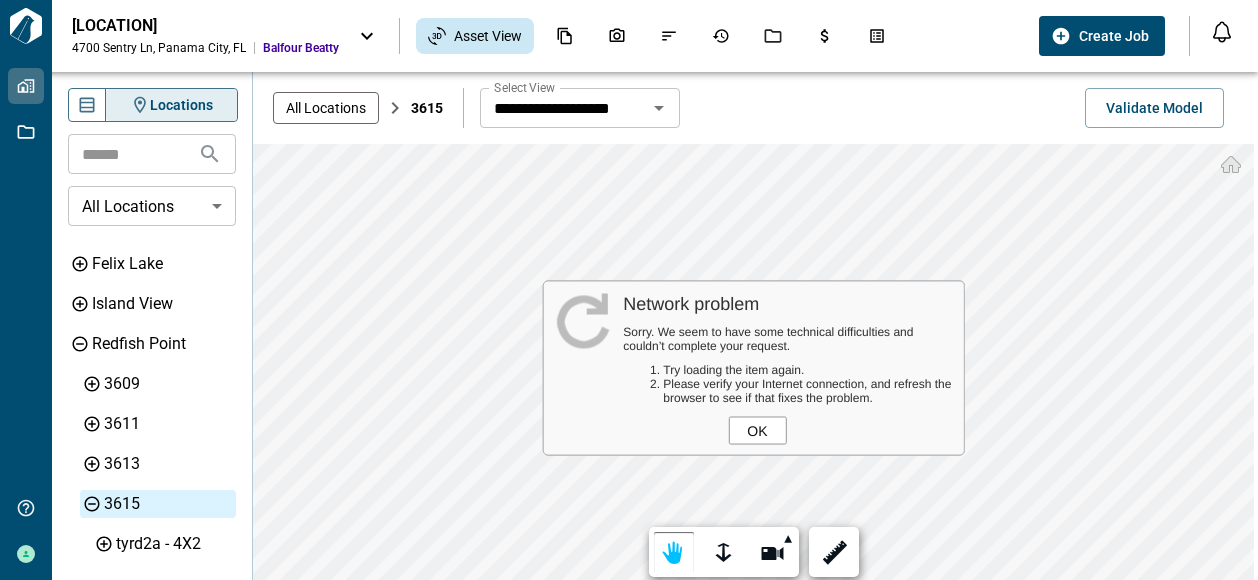 click on "OK" at bounding box center (757, 431) 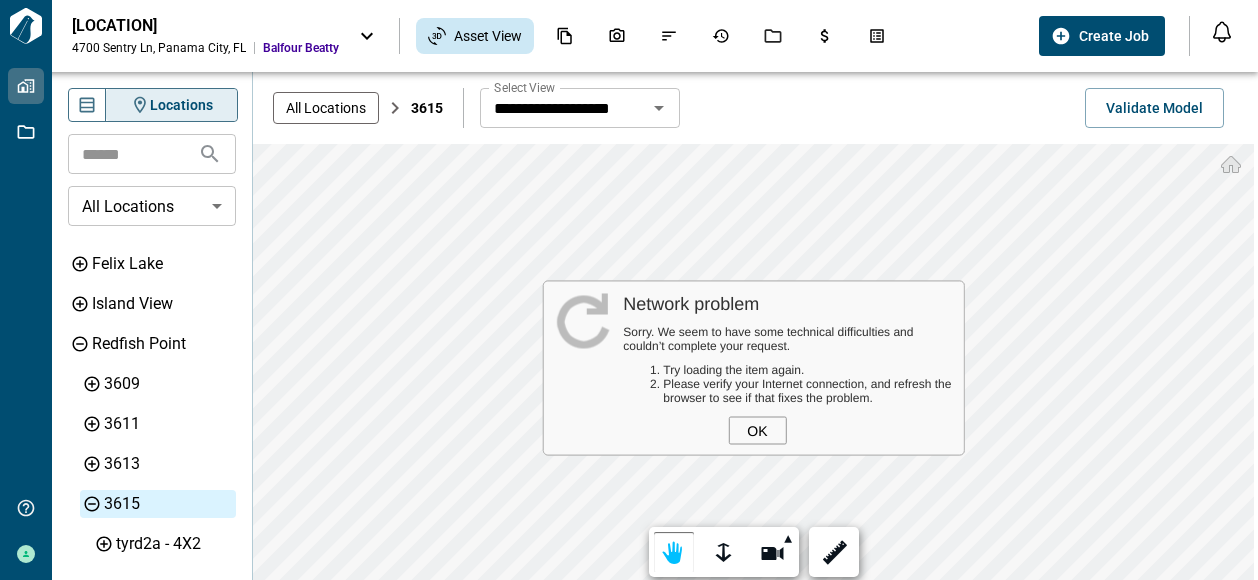 click on "OK" at bounding box center [757, 431] 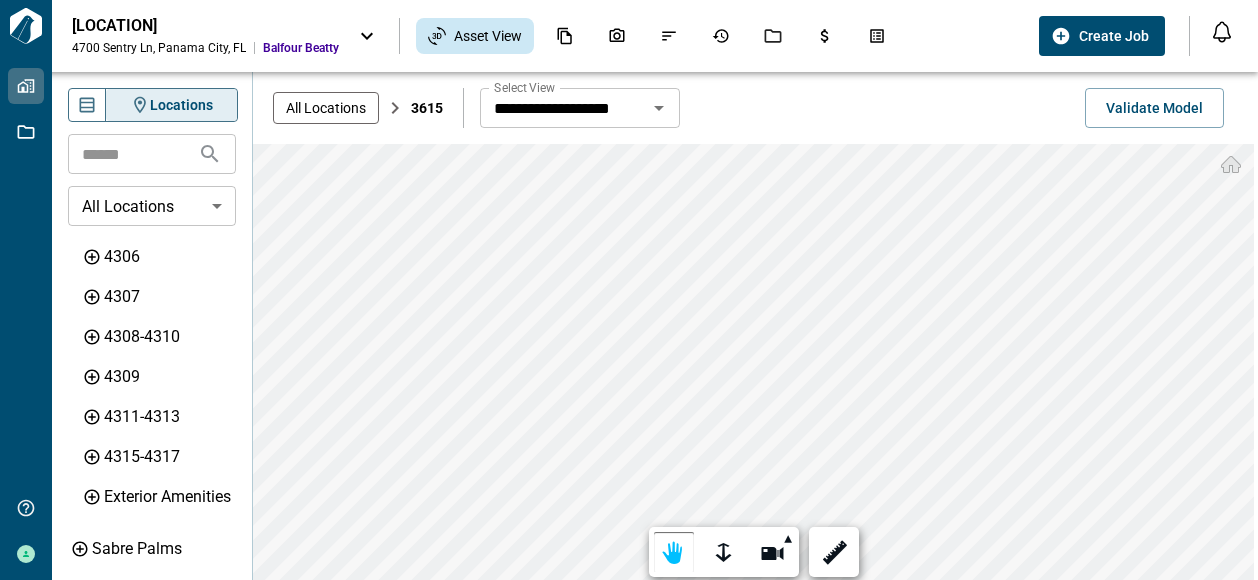 scroll, scrollTop: 8333, scrollLeft: 0, axis: vertical 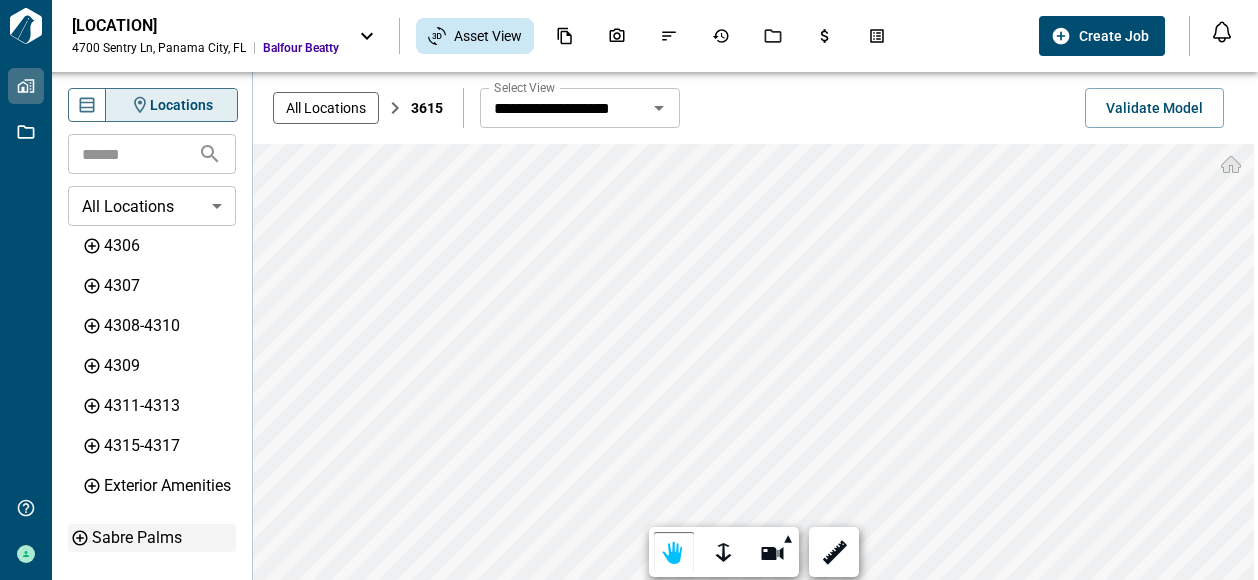 click on "Sabre Palms" at bounding box center (162, 538) 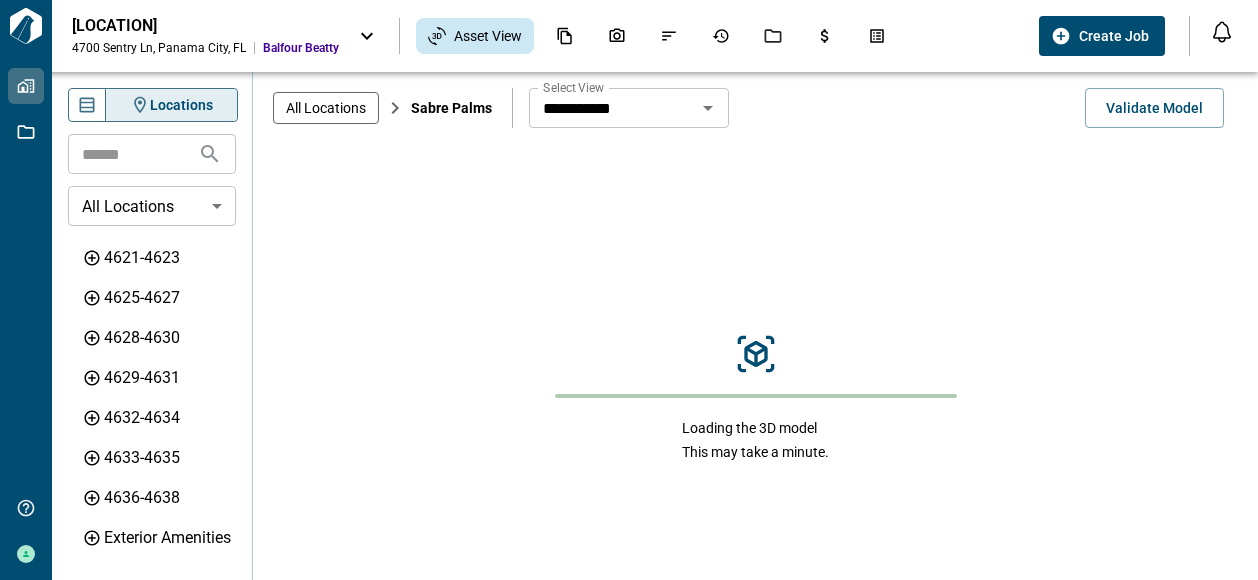 scroll, scrollTop: 1109, scrollLeft: 0, axis: vertical 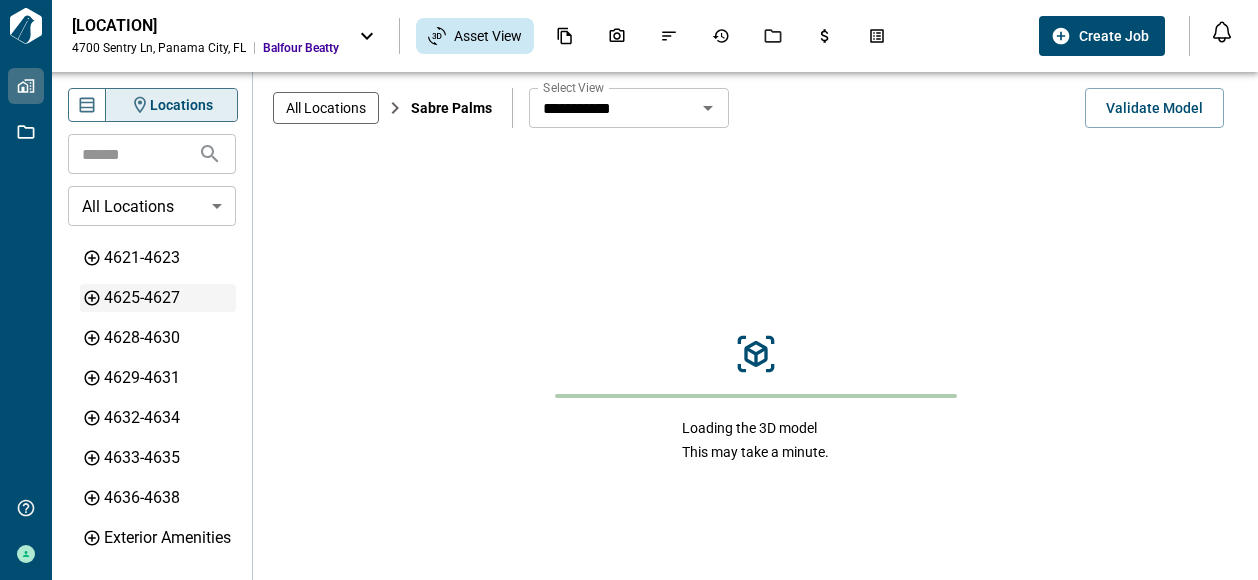 click on "4625-4627" at bounding box center (168, 298) 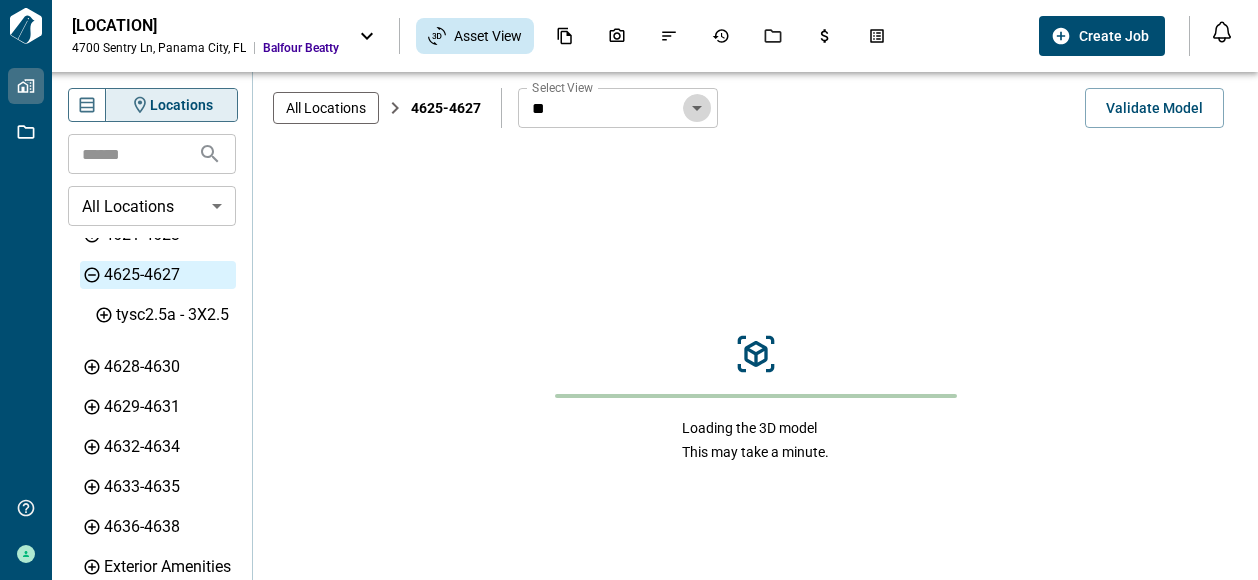 click 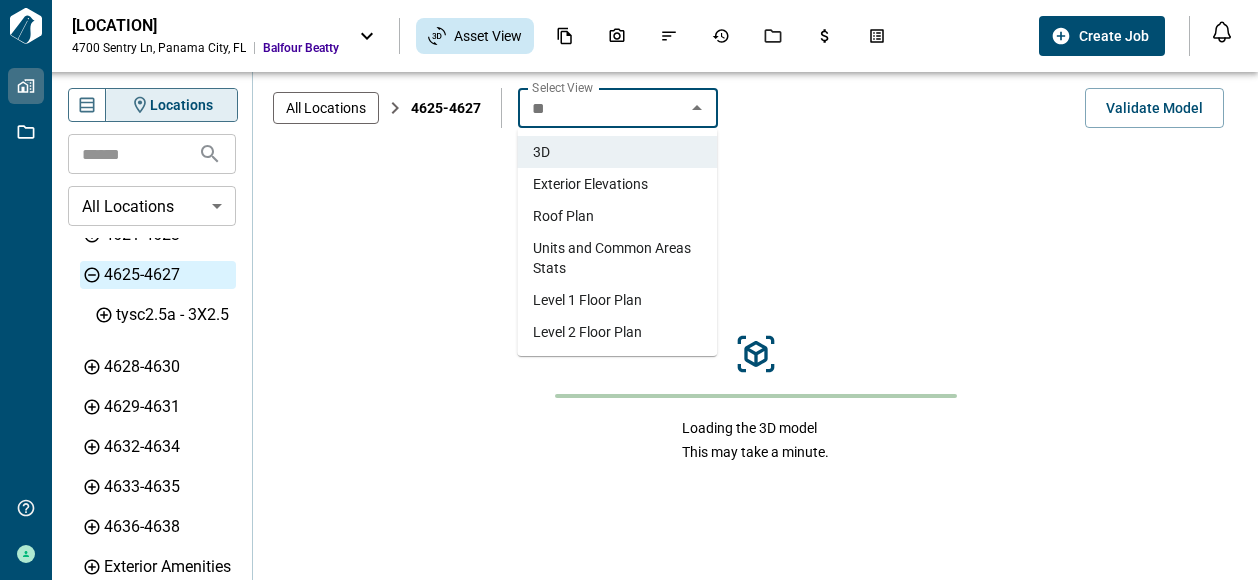 click on "Exterior Elevations" at bounding box center (590, 184) 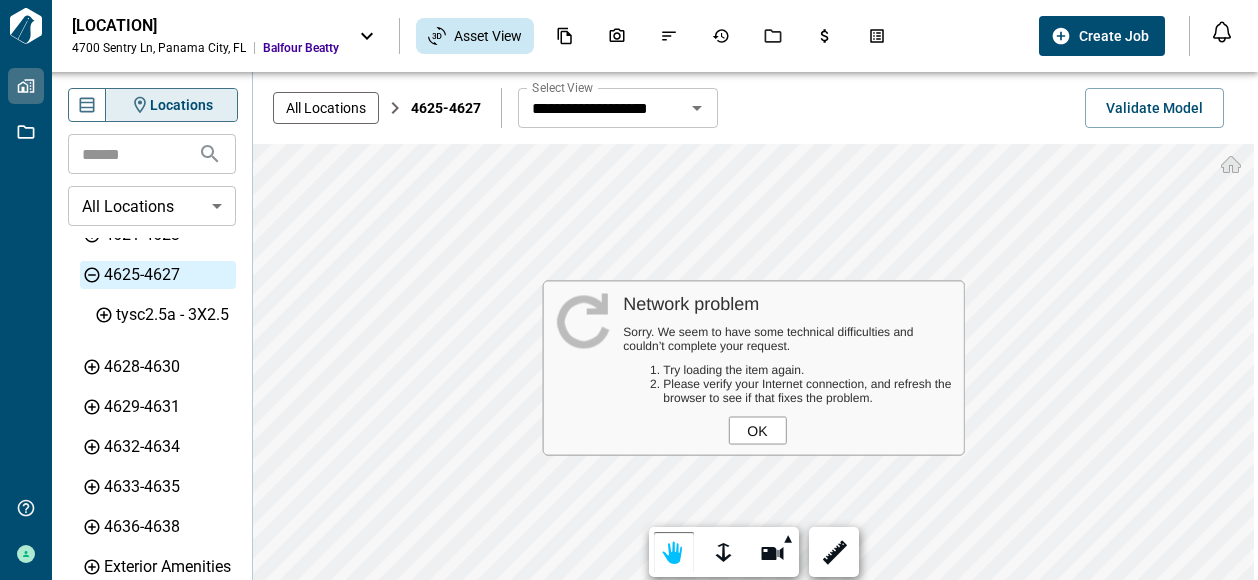 click on "OK" at bounding box center [757, 431] 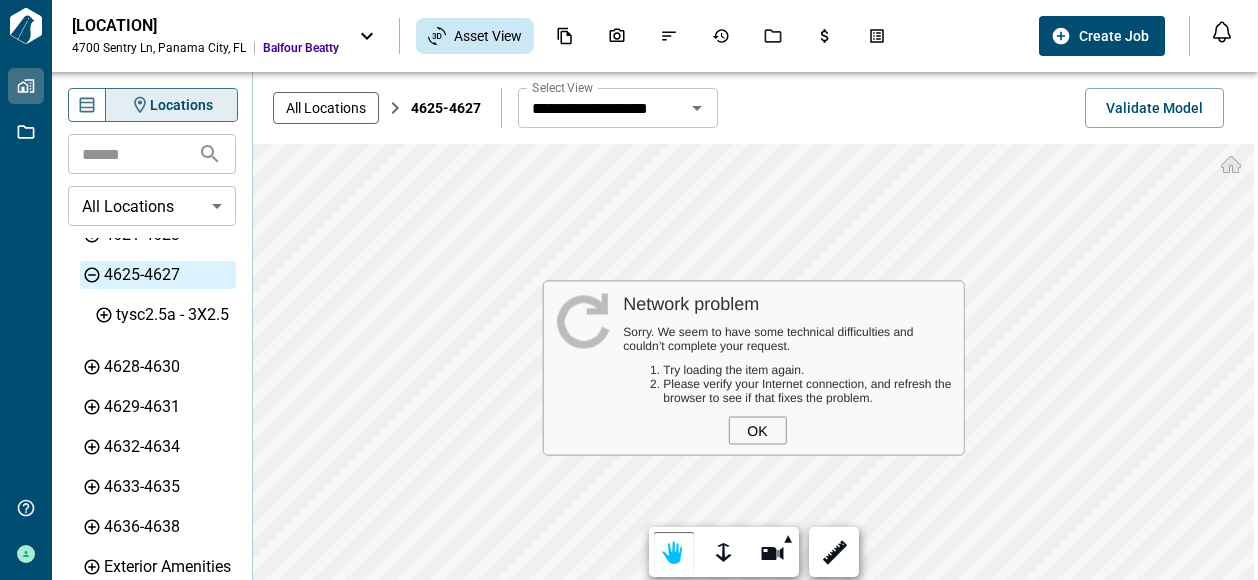 click on "OK" at bounding box center (757, 431) 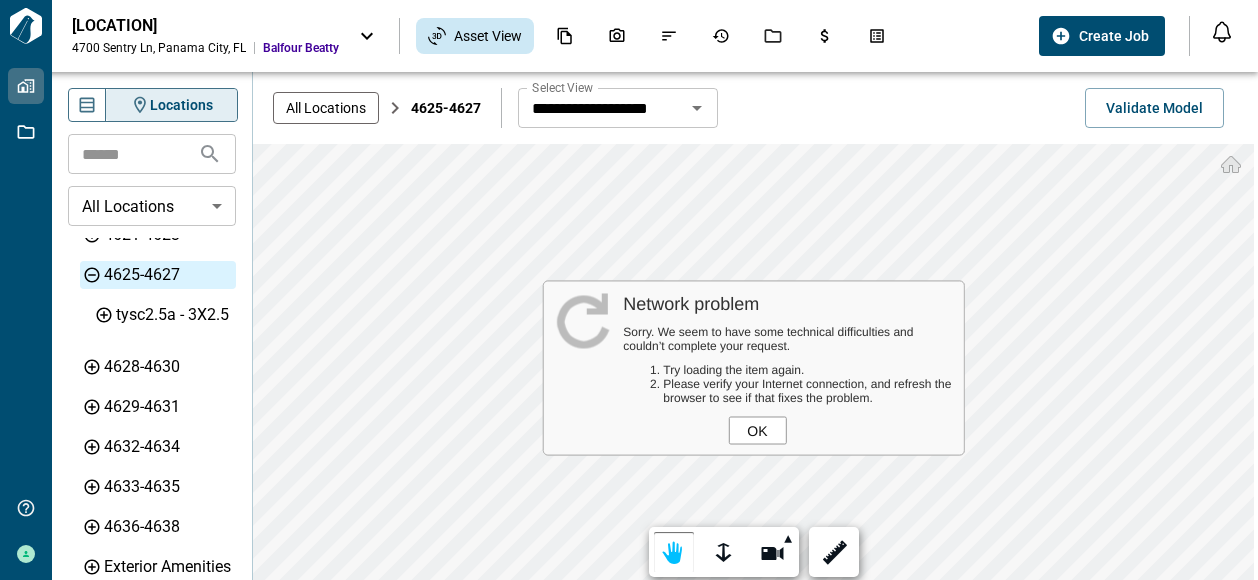 click on "OK" at bounding box center [757, 431] 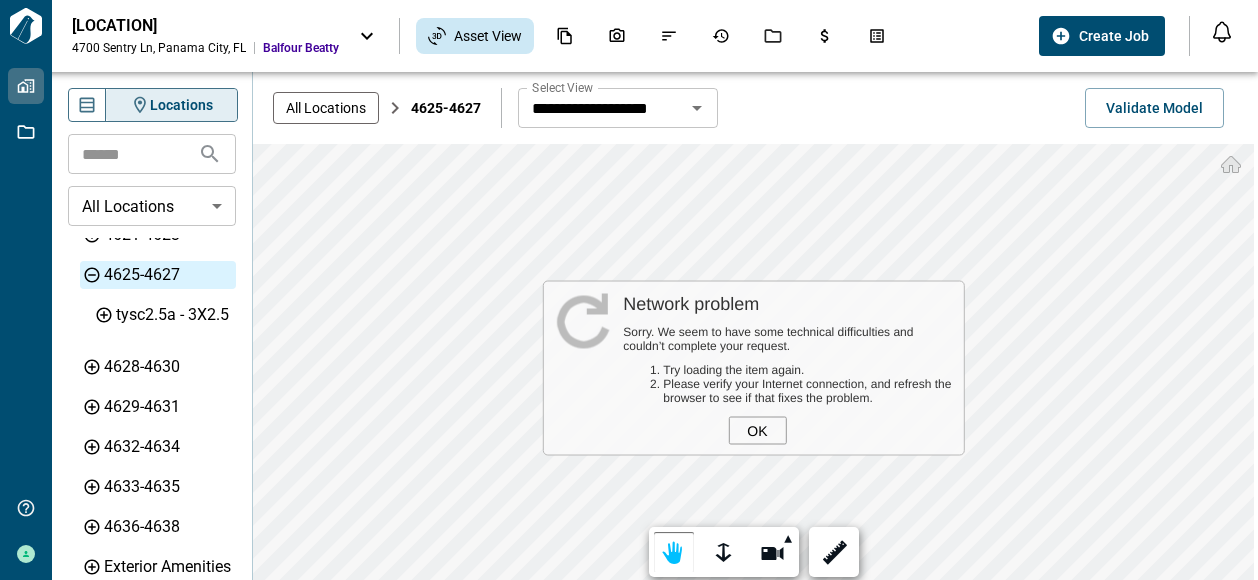 click on "OK" at bounding box center (757, 431) 